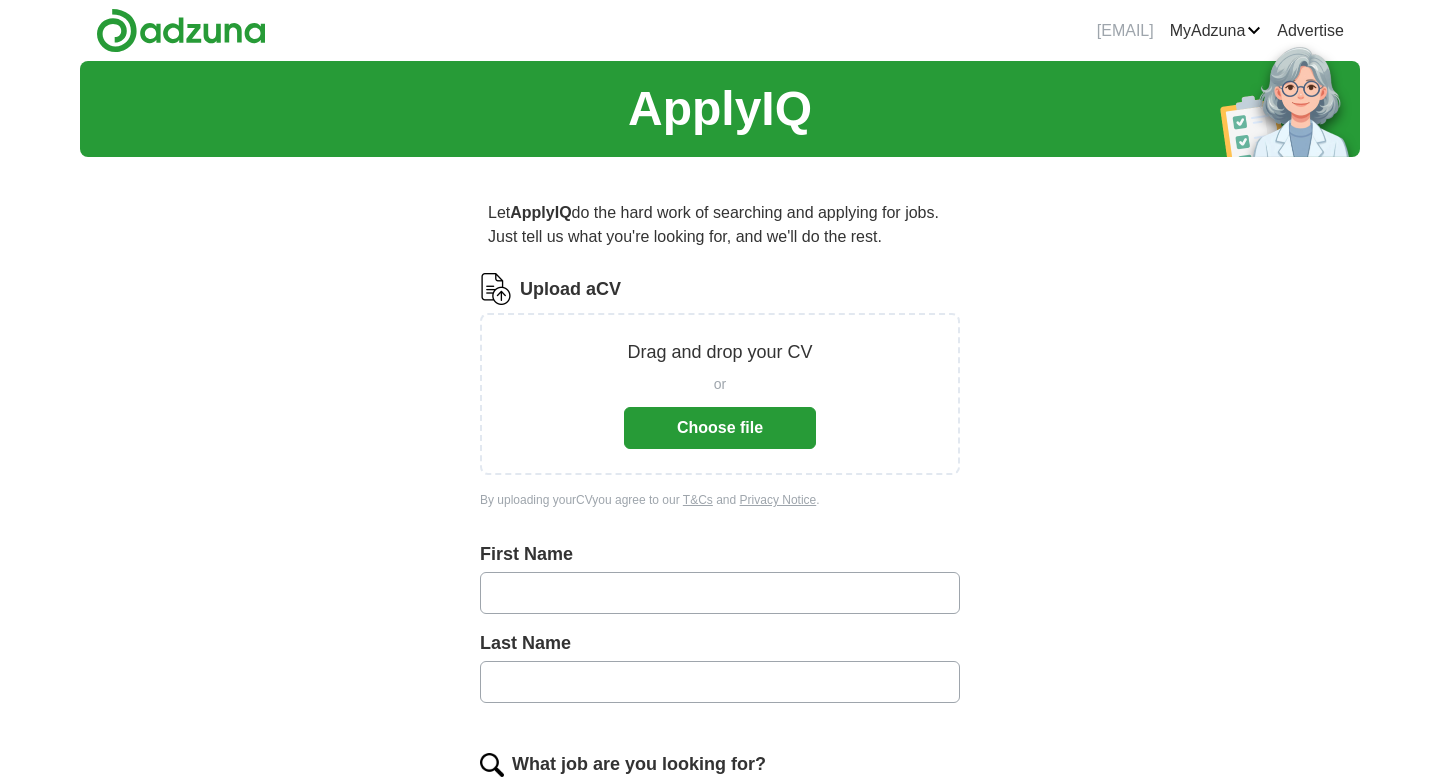 scroll, scrollTop: 0, scrollLeft: 0, axis: both 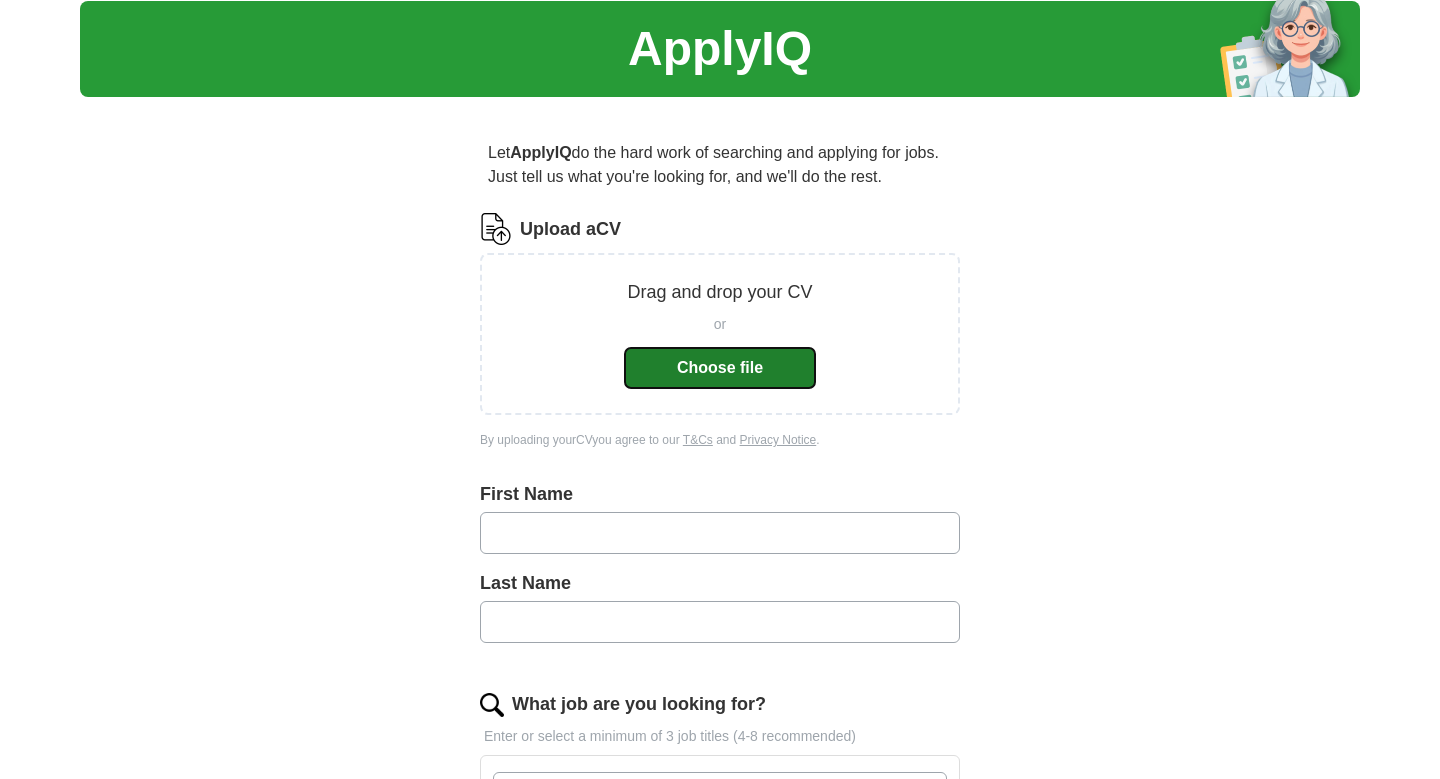 click on "Choose file" at bounding box center [720, 368] 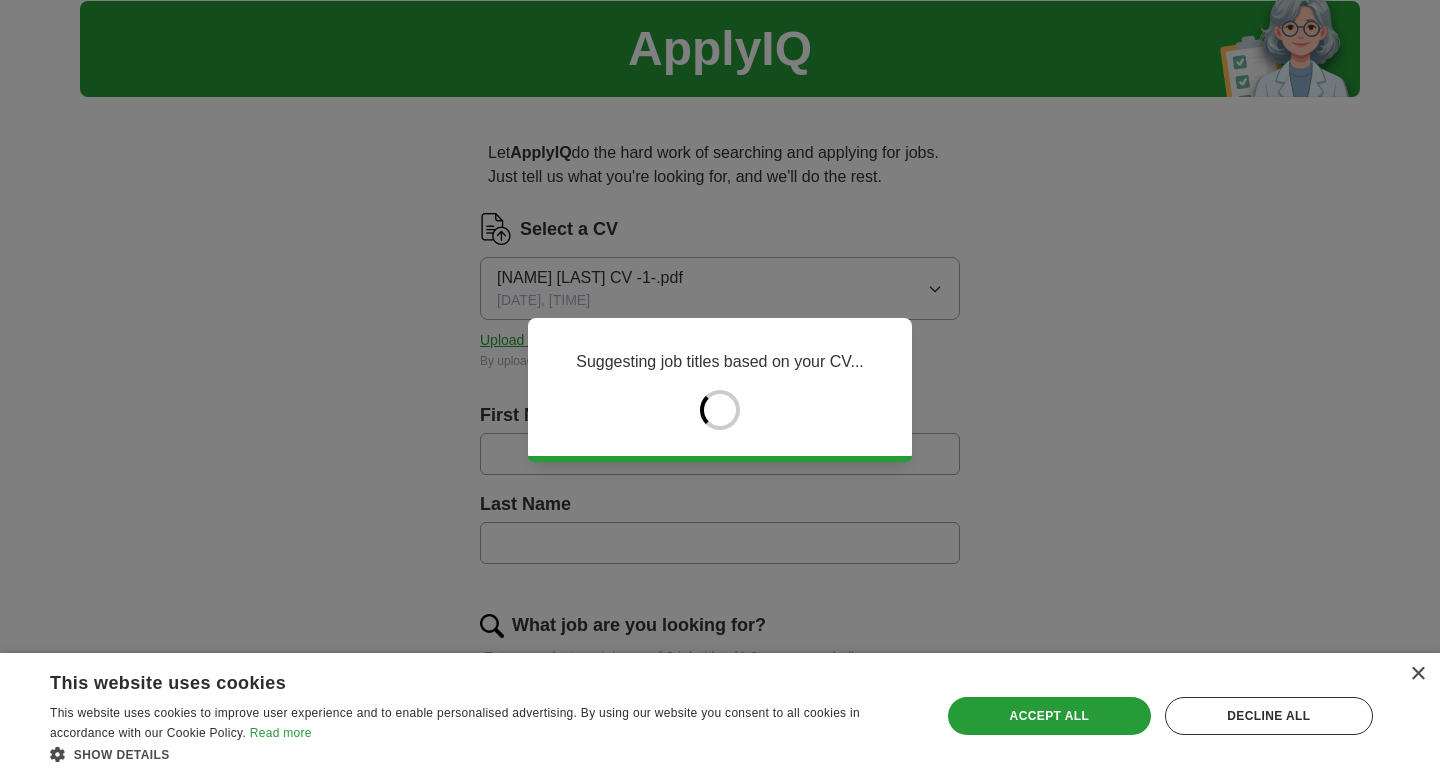 type on "*******" 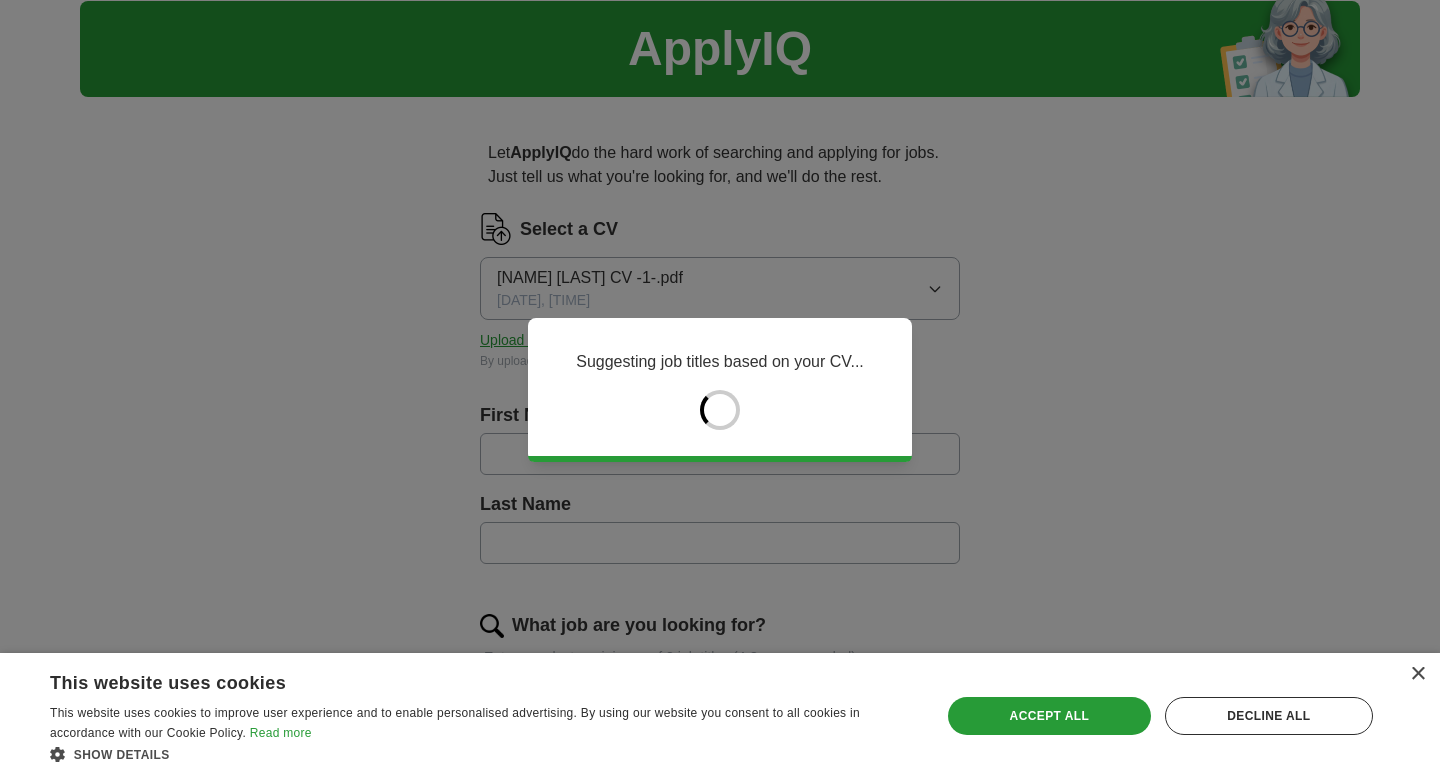 type on "*********" 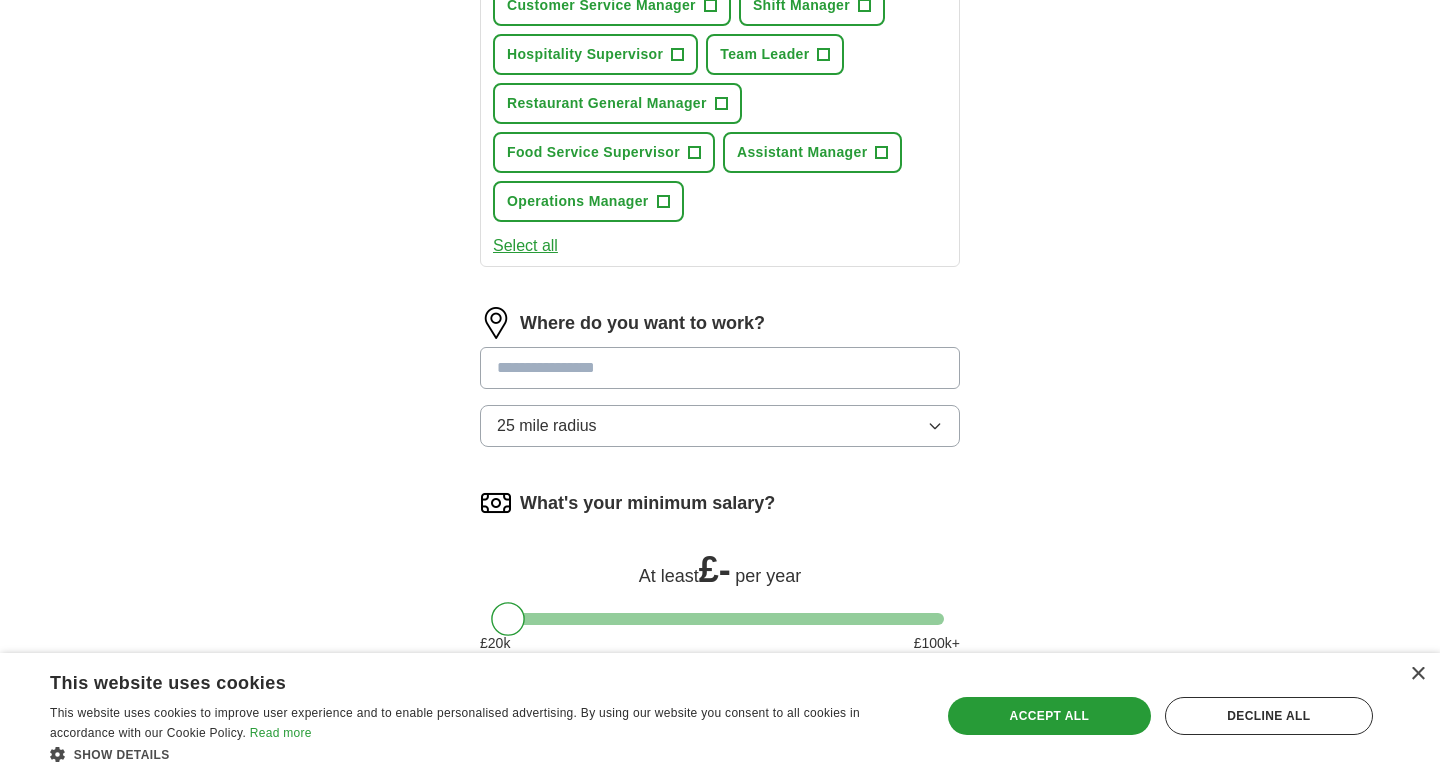 scroll, scrollTop: 809, scrollLeft: 0, axis: vertical 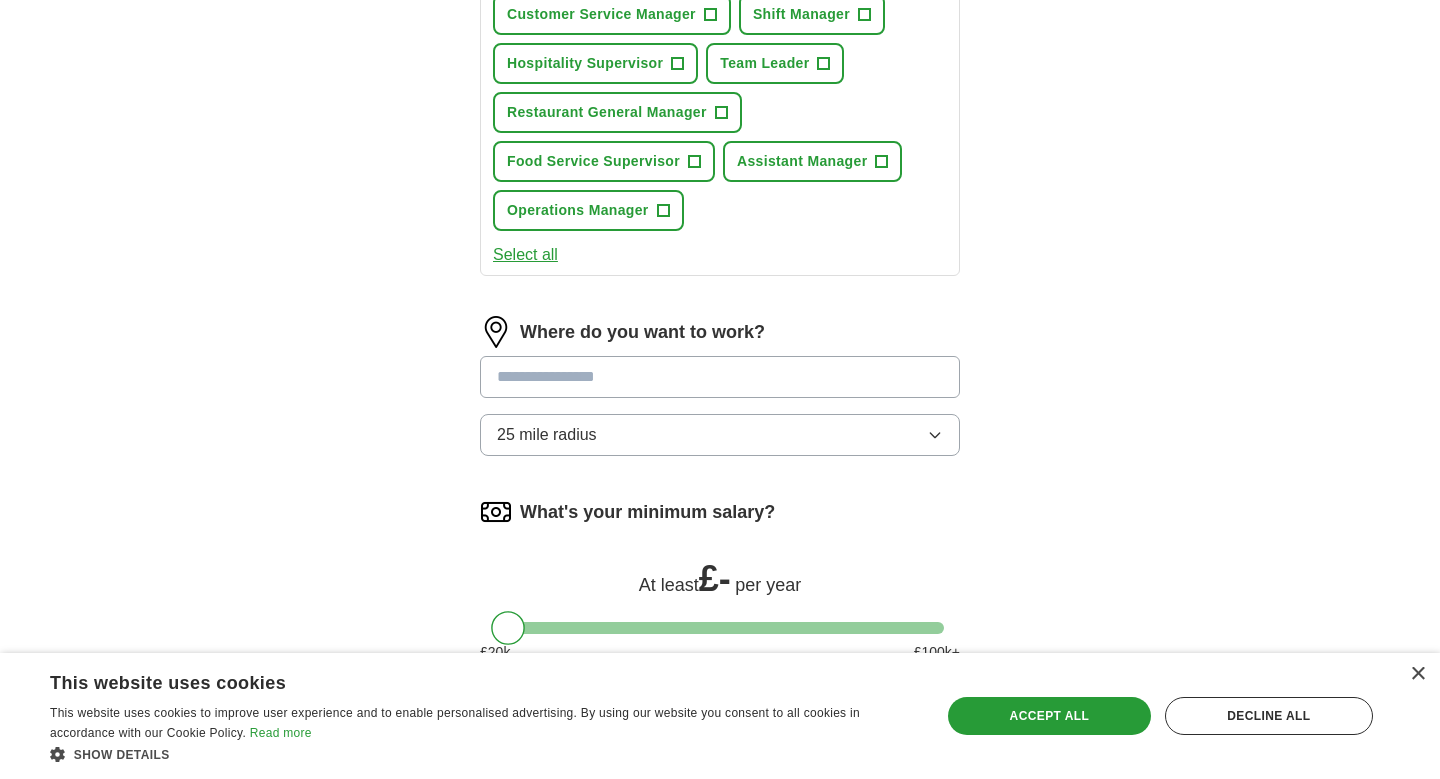click at bounding box center (720, 377) 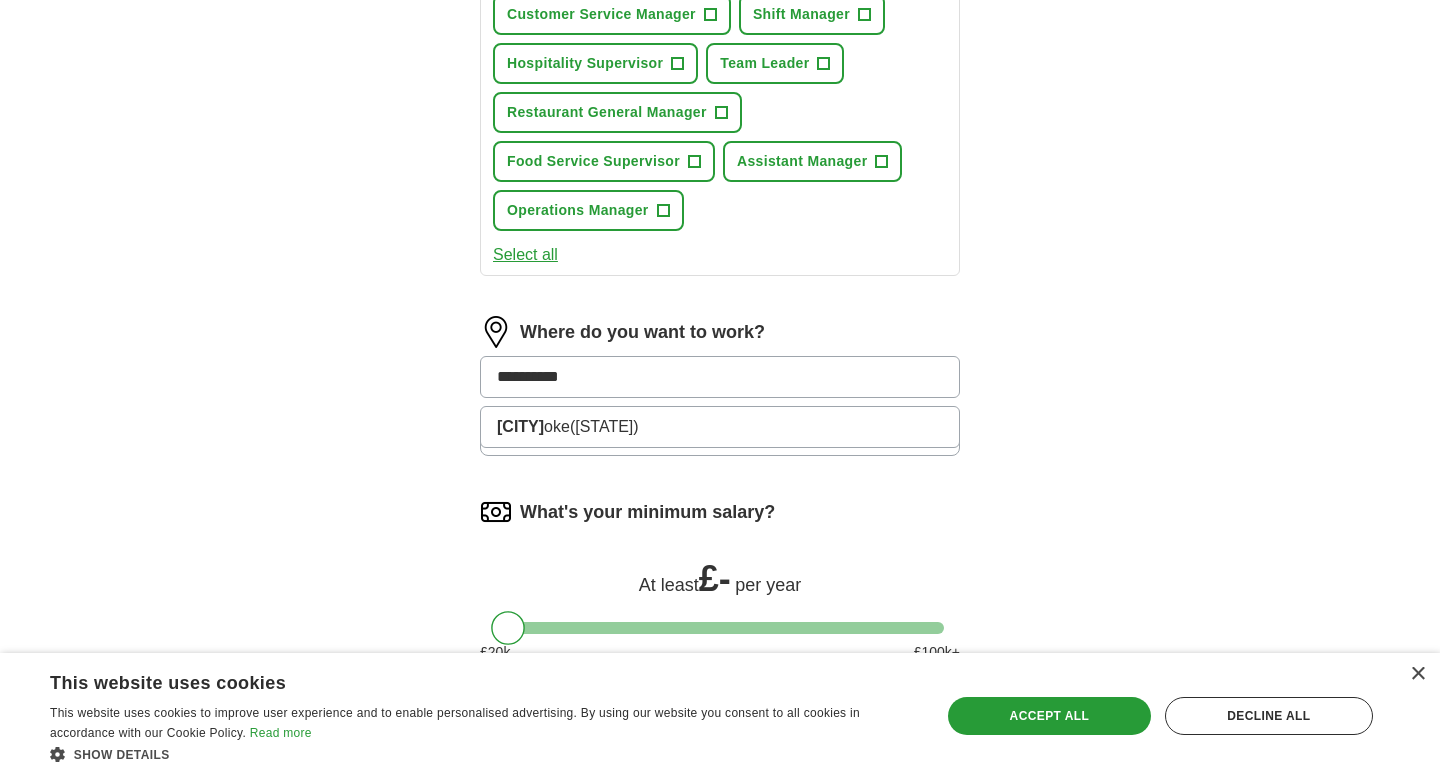type on "**********" 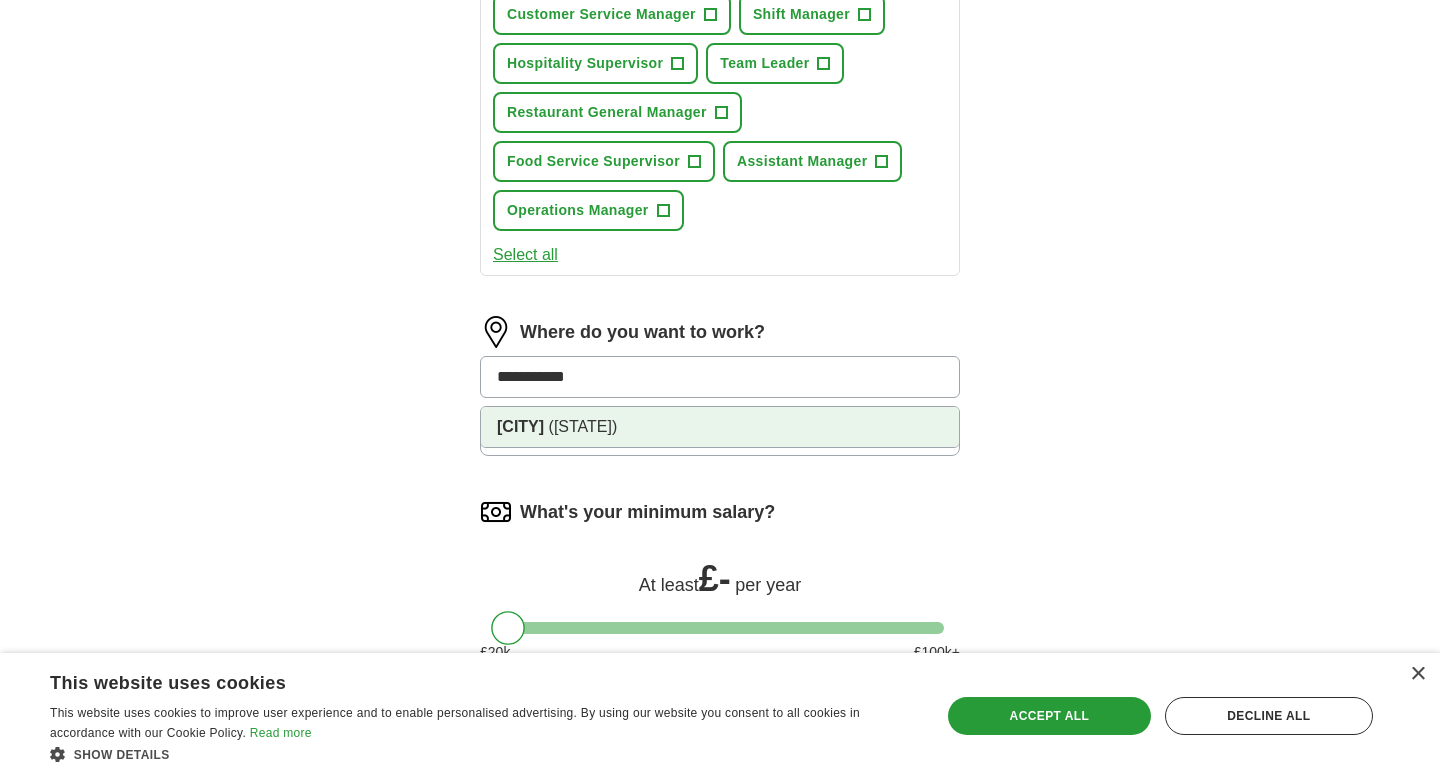 click on "([STATE])" at bounding box center [583, 426] 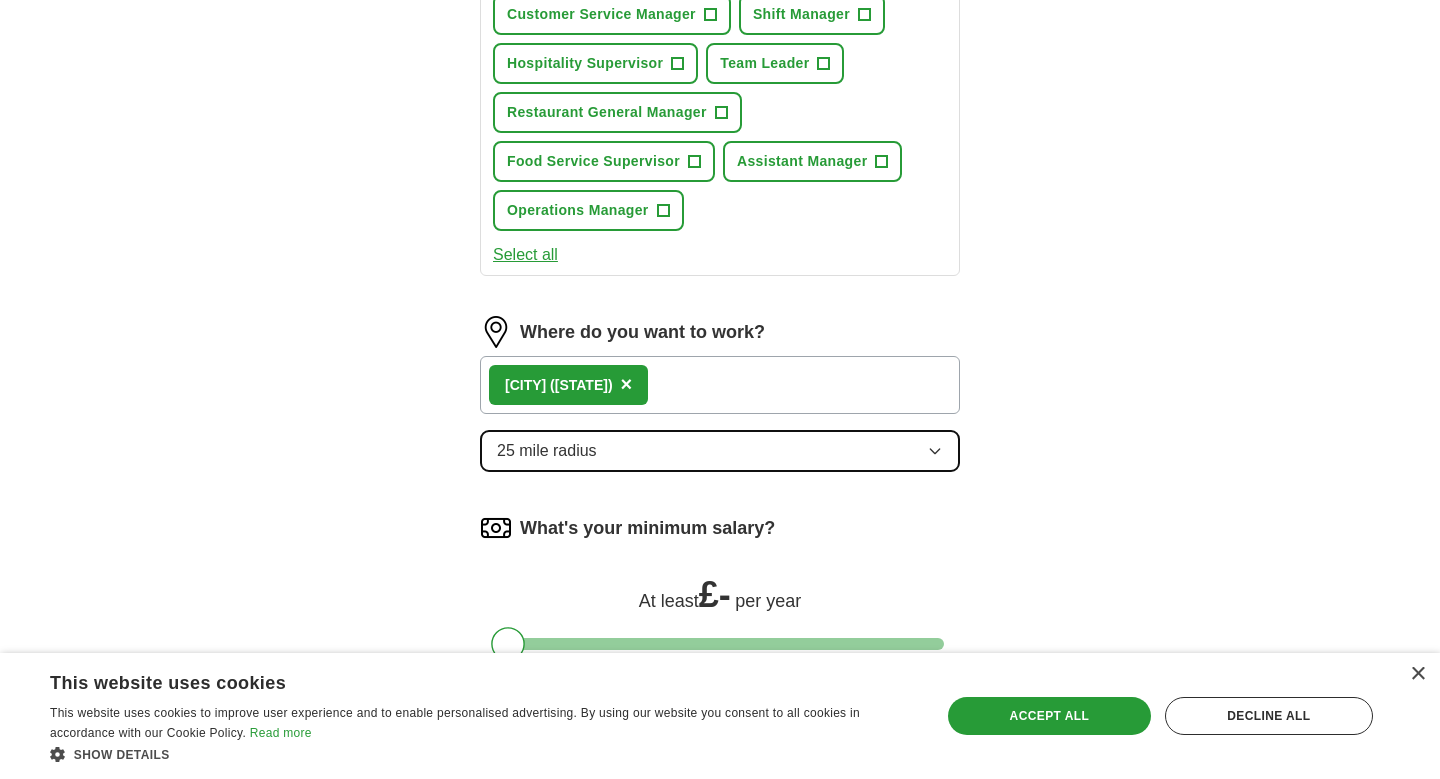 click on "25 mile radius" at bounding box center (720, 451) 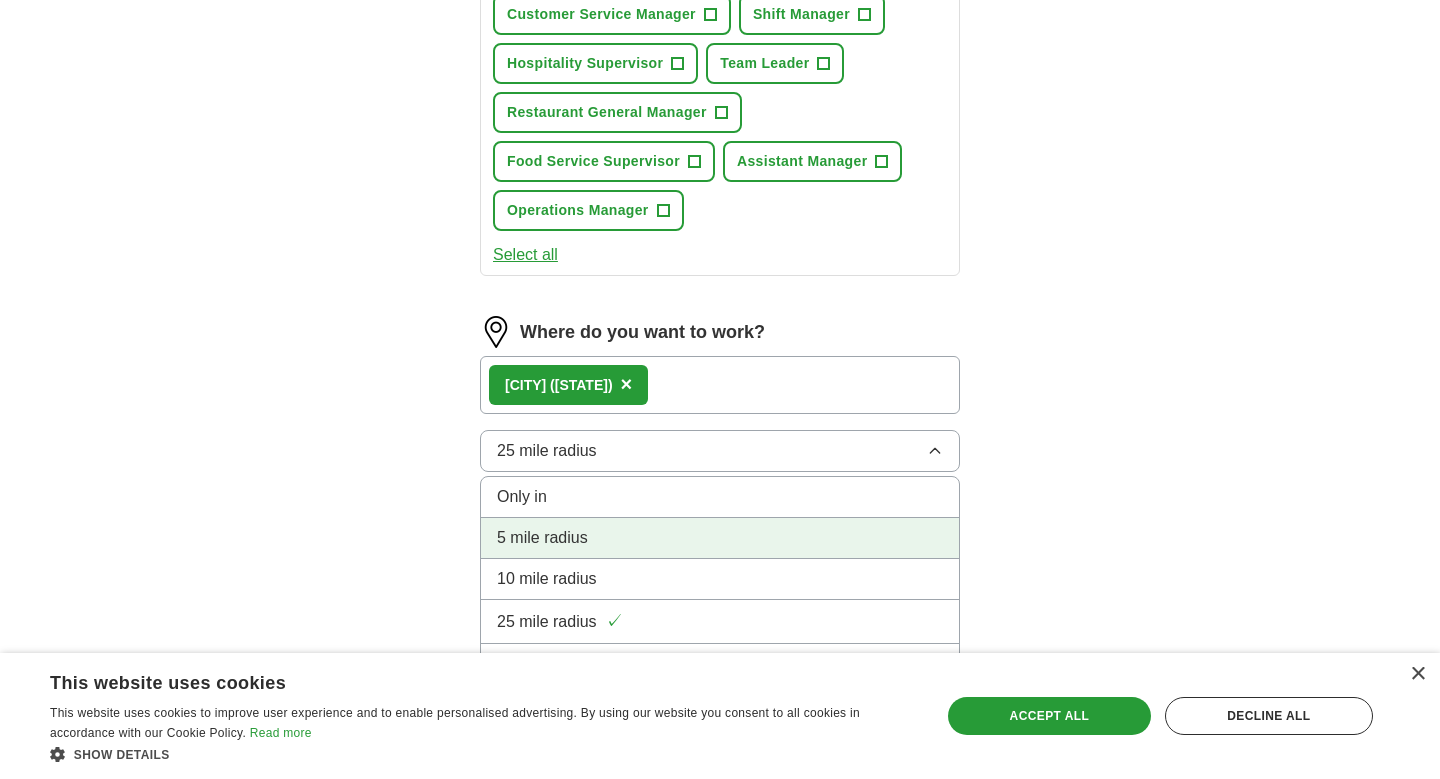 click on "5 mile radius" at bounding box center [720, 538] 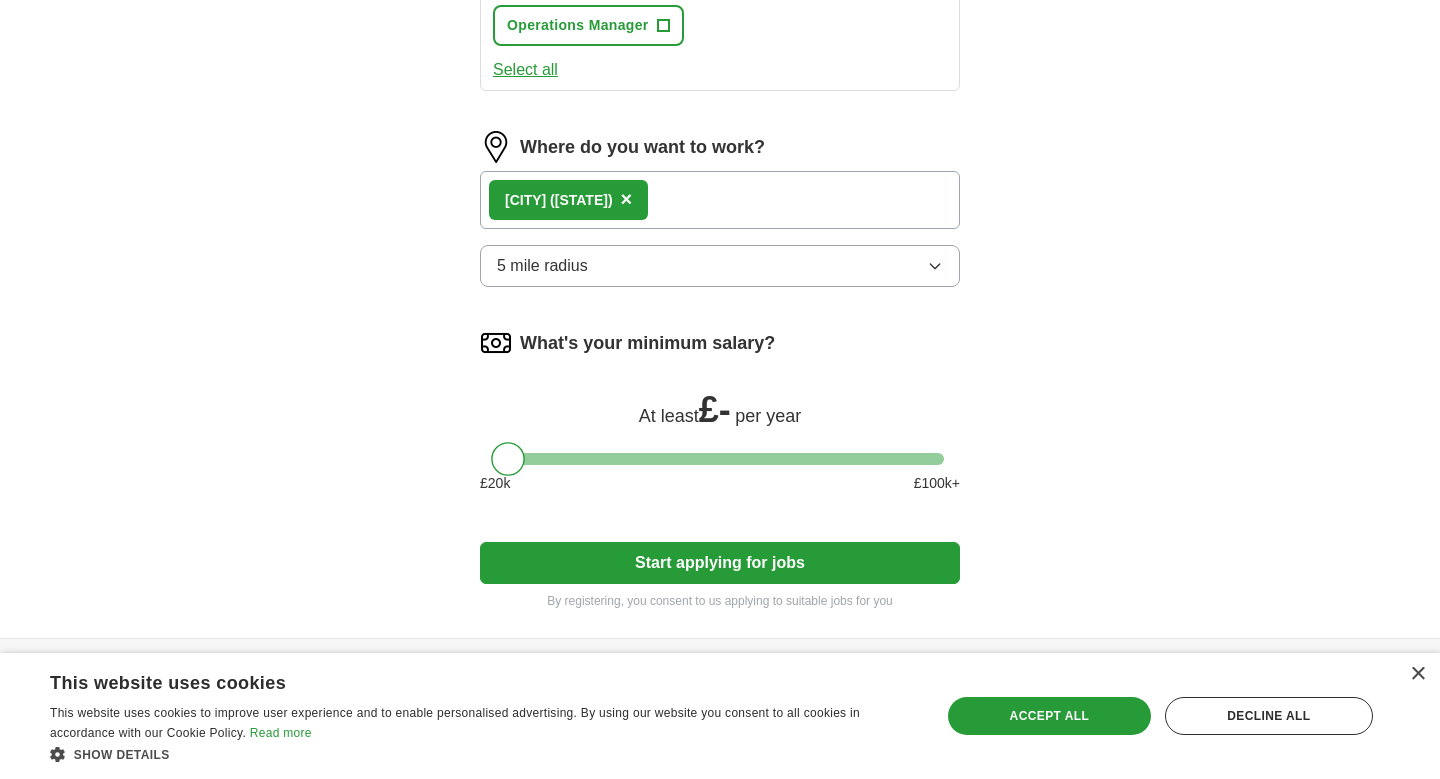 scroll, scrollTop: 998, scrollLeft: 0, axis: vertical 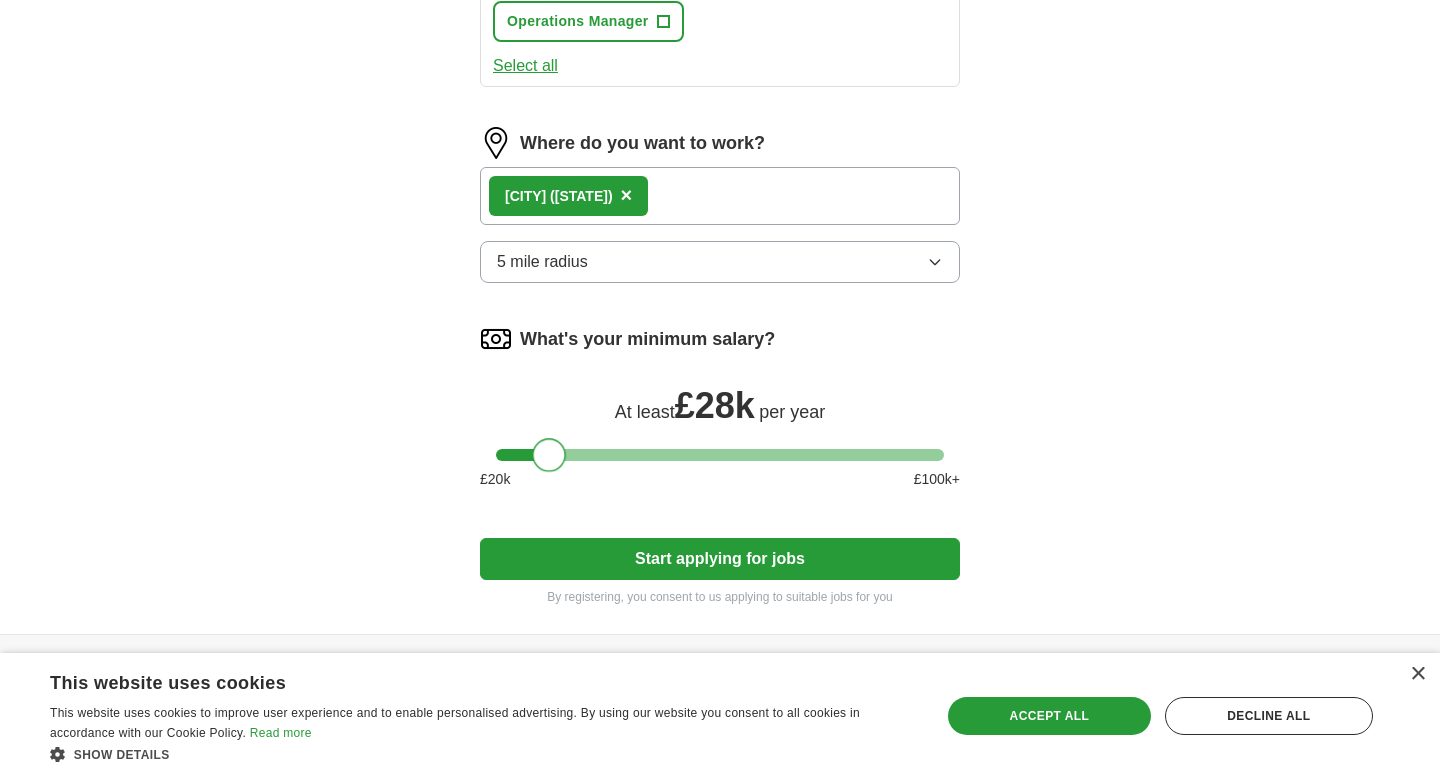 drag, startPoint x: 506, startPoint y: 462, endPoint x: 550, endPoint y: 460, distance: 44.04543 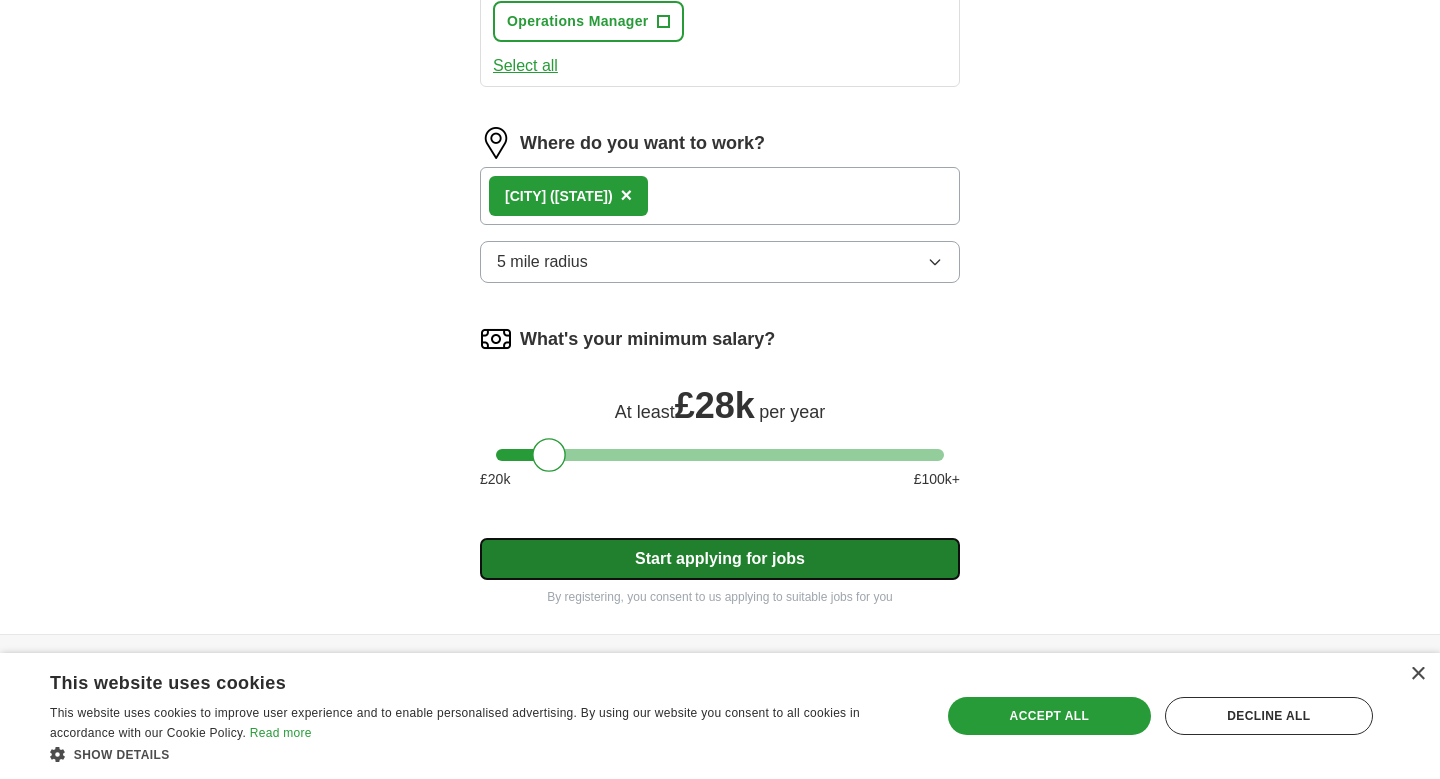 click on "Start applying for jobs" at bounding box center (720, 559) 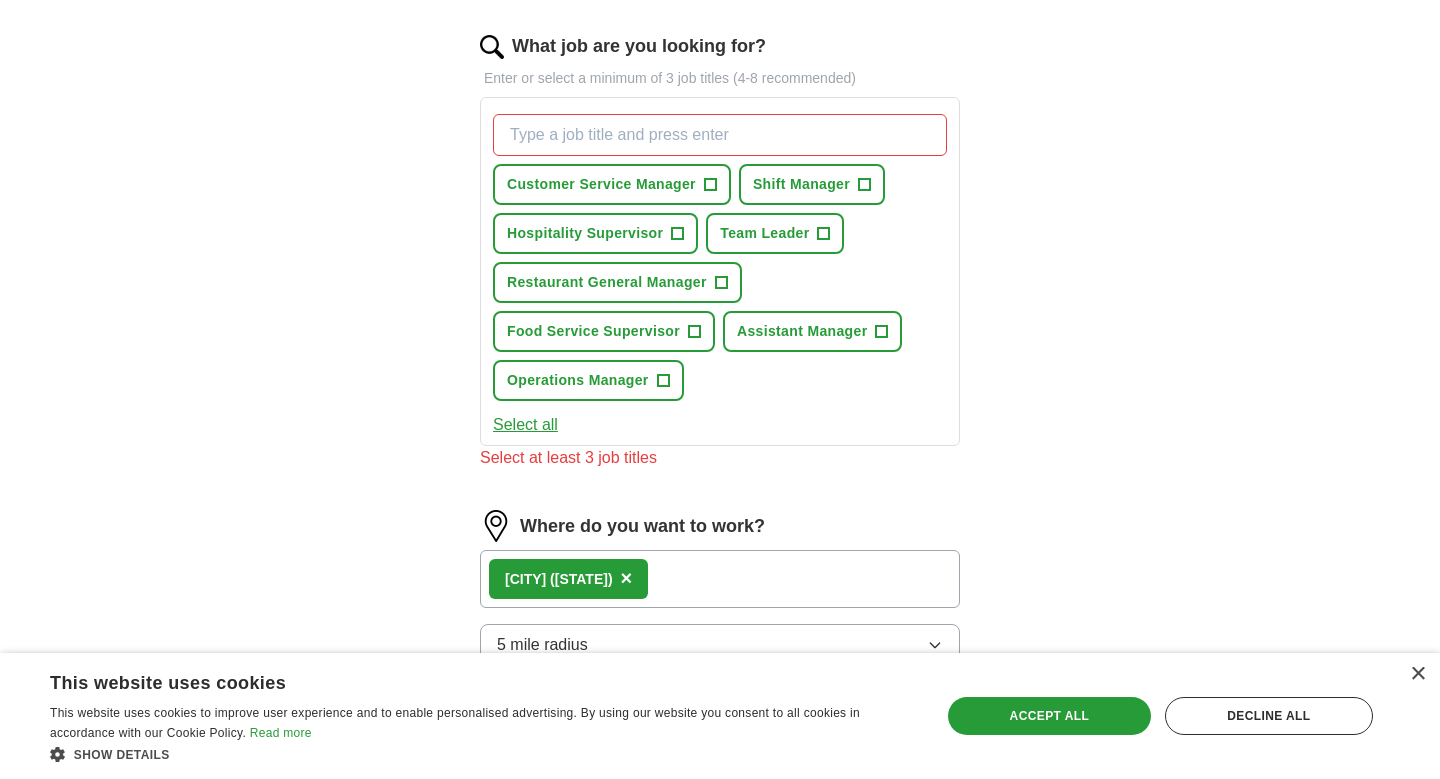 scroll, scrollTop: 638, scrollLeft: 0, axis: vertical 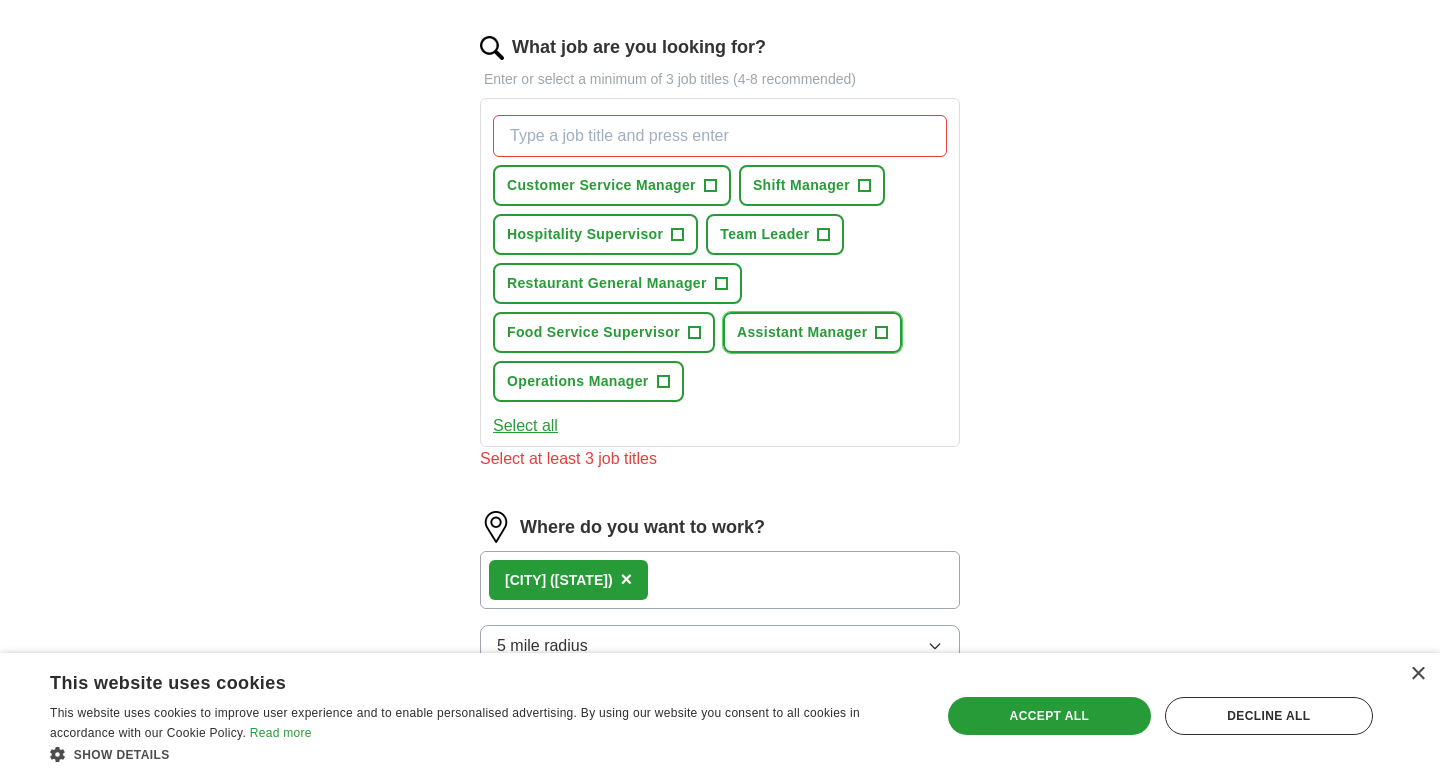 click on "Assistant Manager" at bounding box center [802, 332] 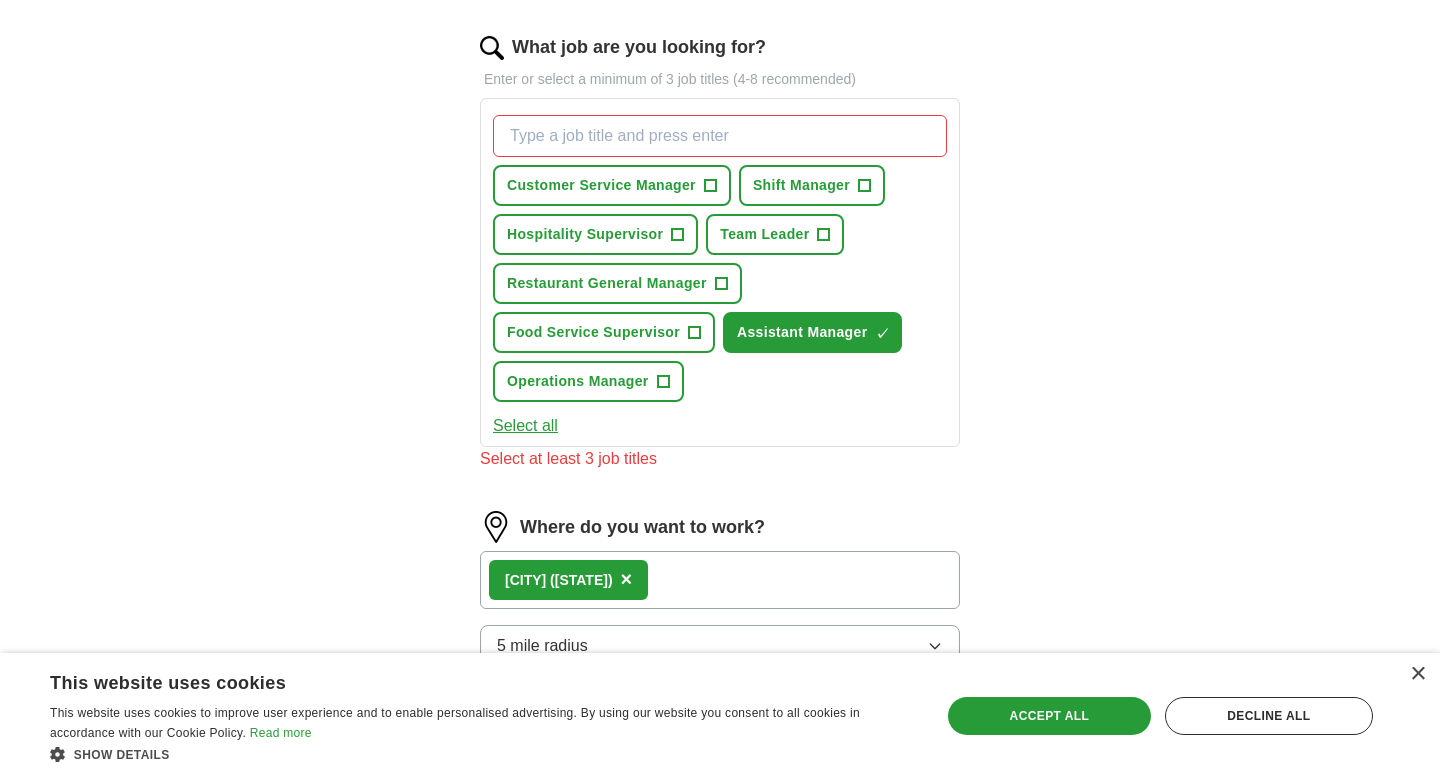 click on "Select all" at bounding box center (525, 426) 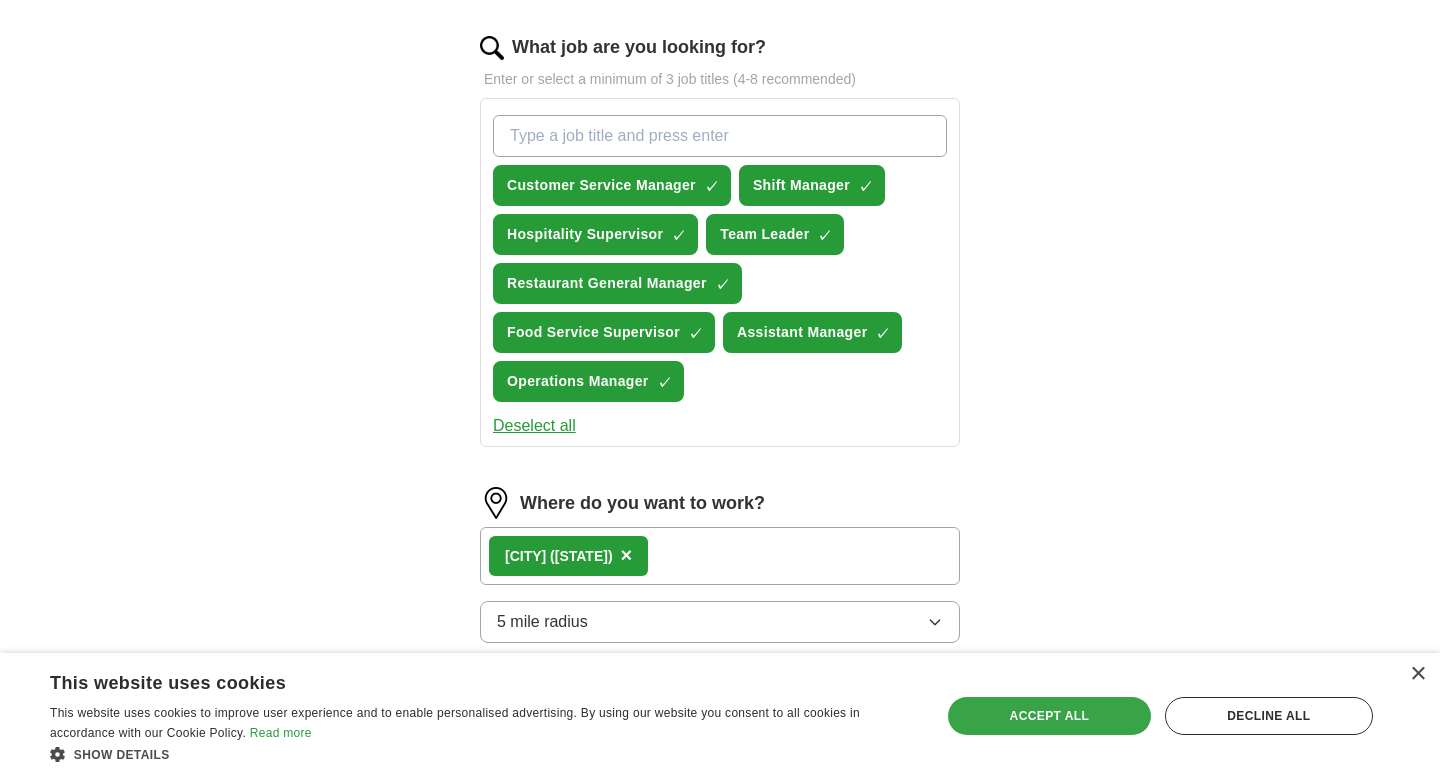 click on "Accept all" at bounding box center (1049, 716) 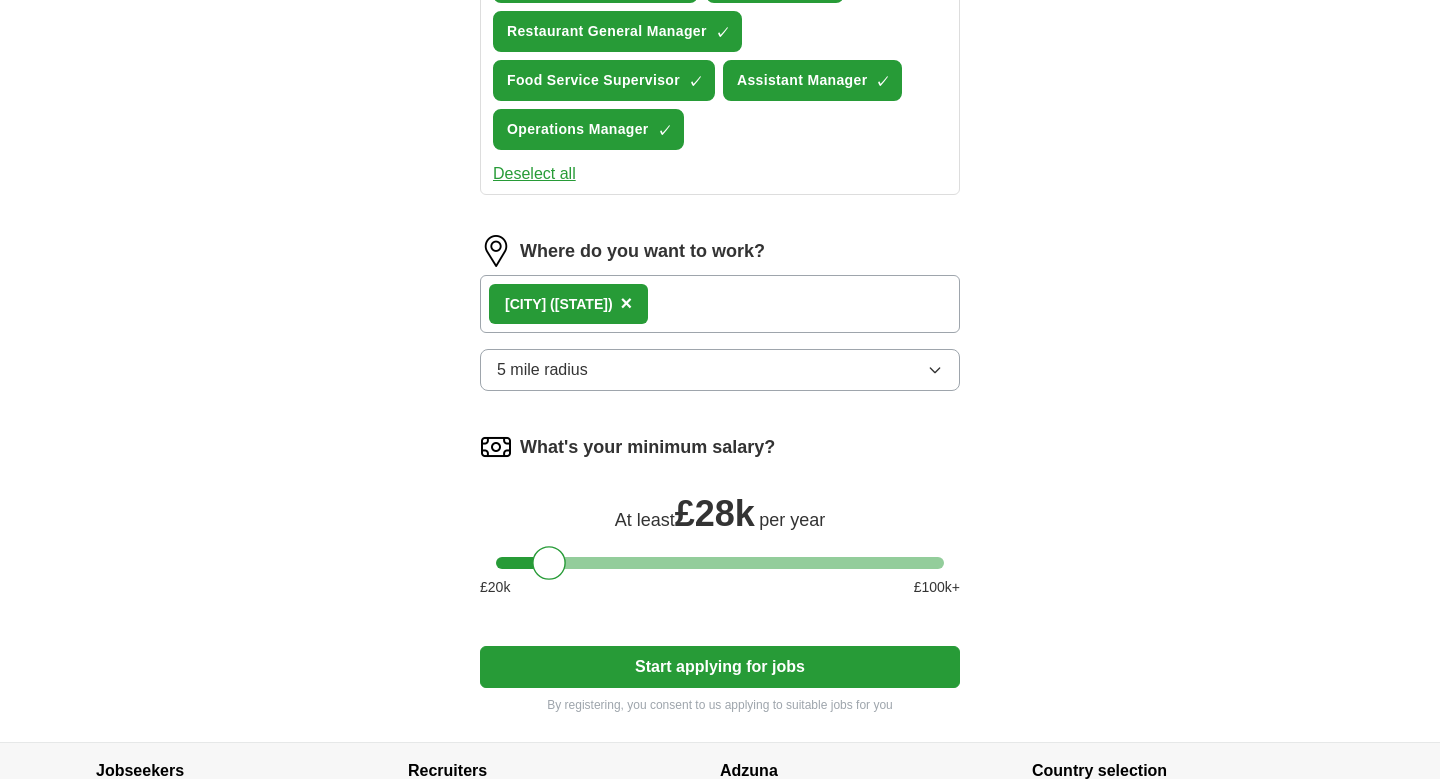 scroll, scrollTop: 1055, scrollLeft: 0, axis: vertical 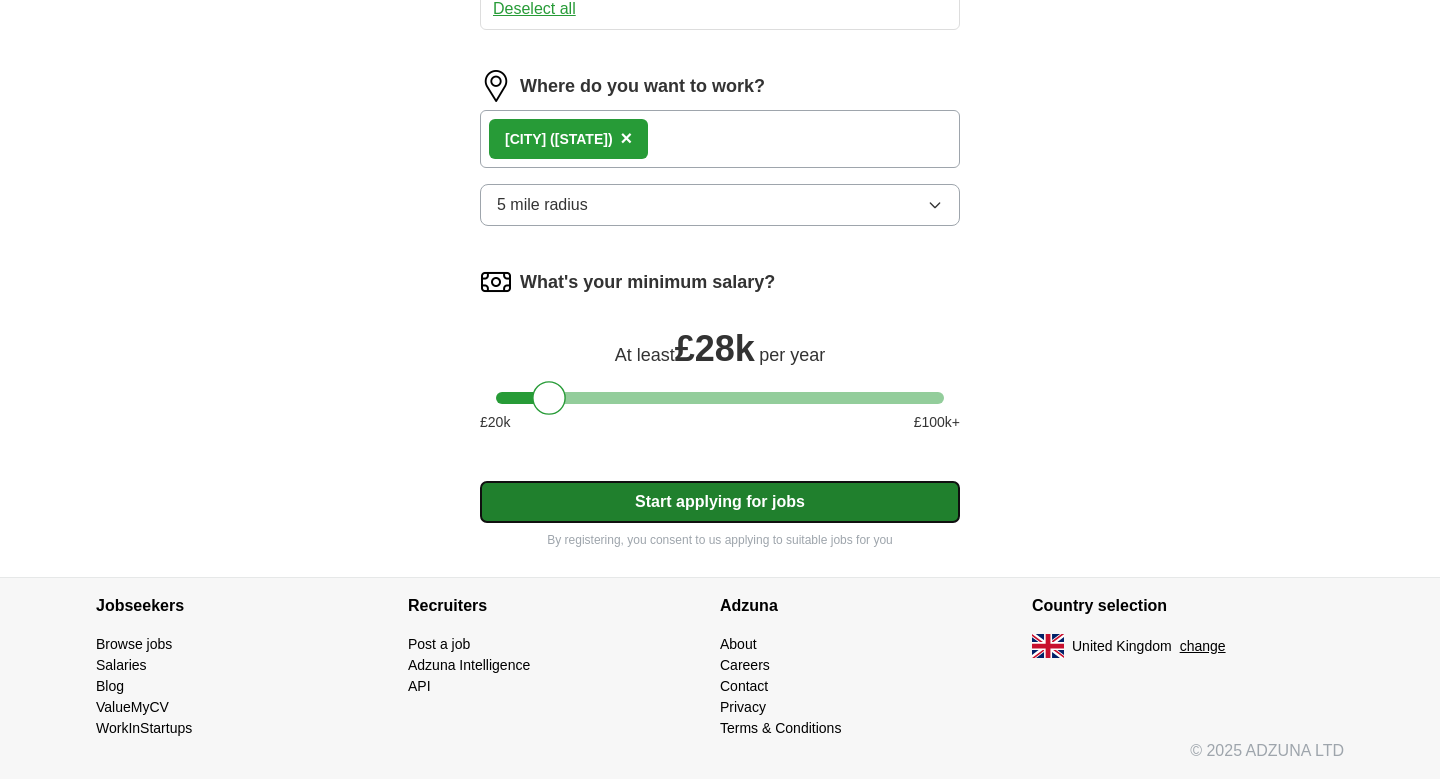 click on "Start applying for jobs" at bounding box center [720, 502] 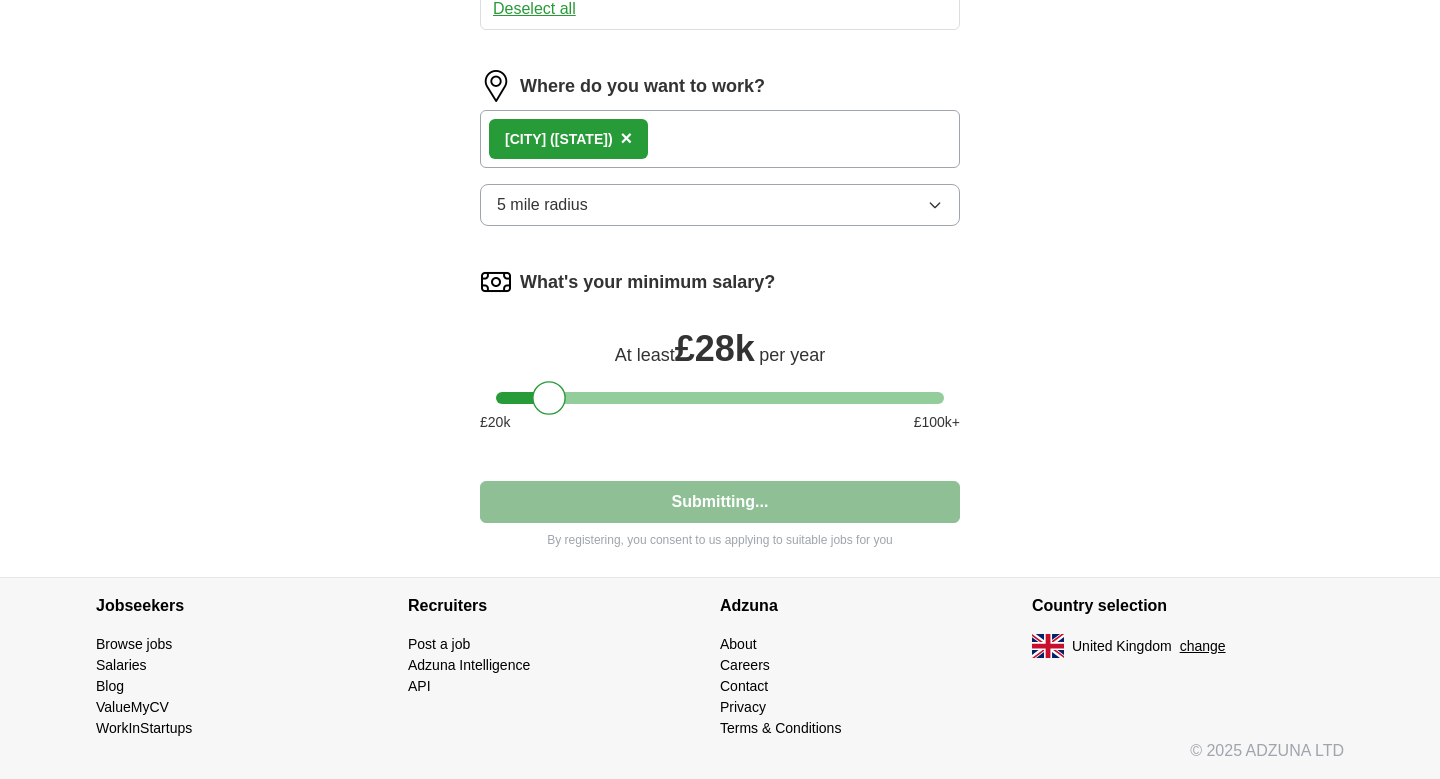select on "**" 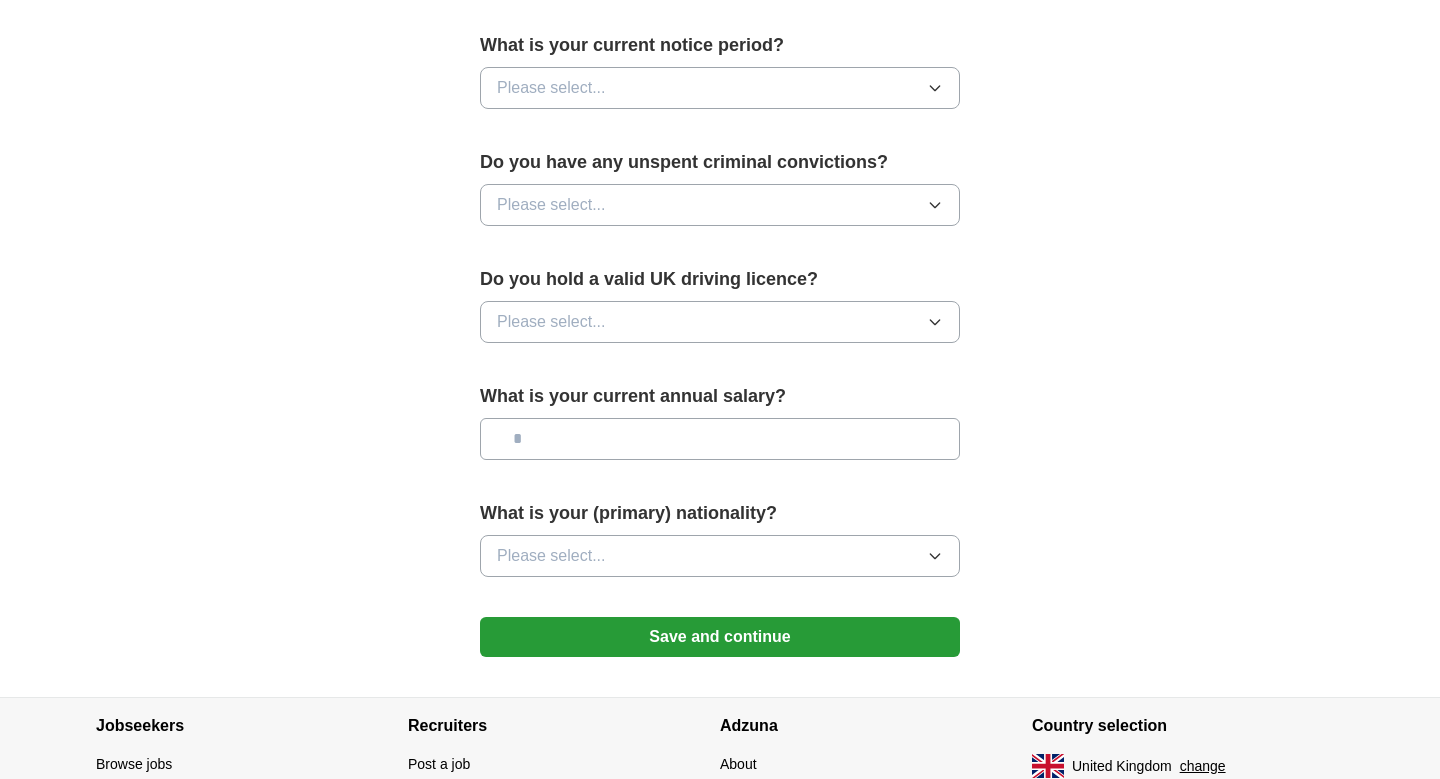 scroll, scrollTop: 0, scrollLeft: 0, axis: both 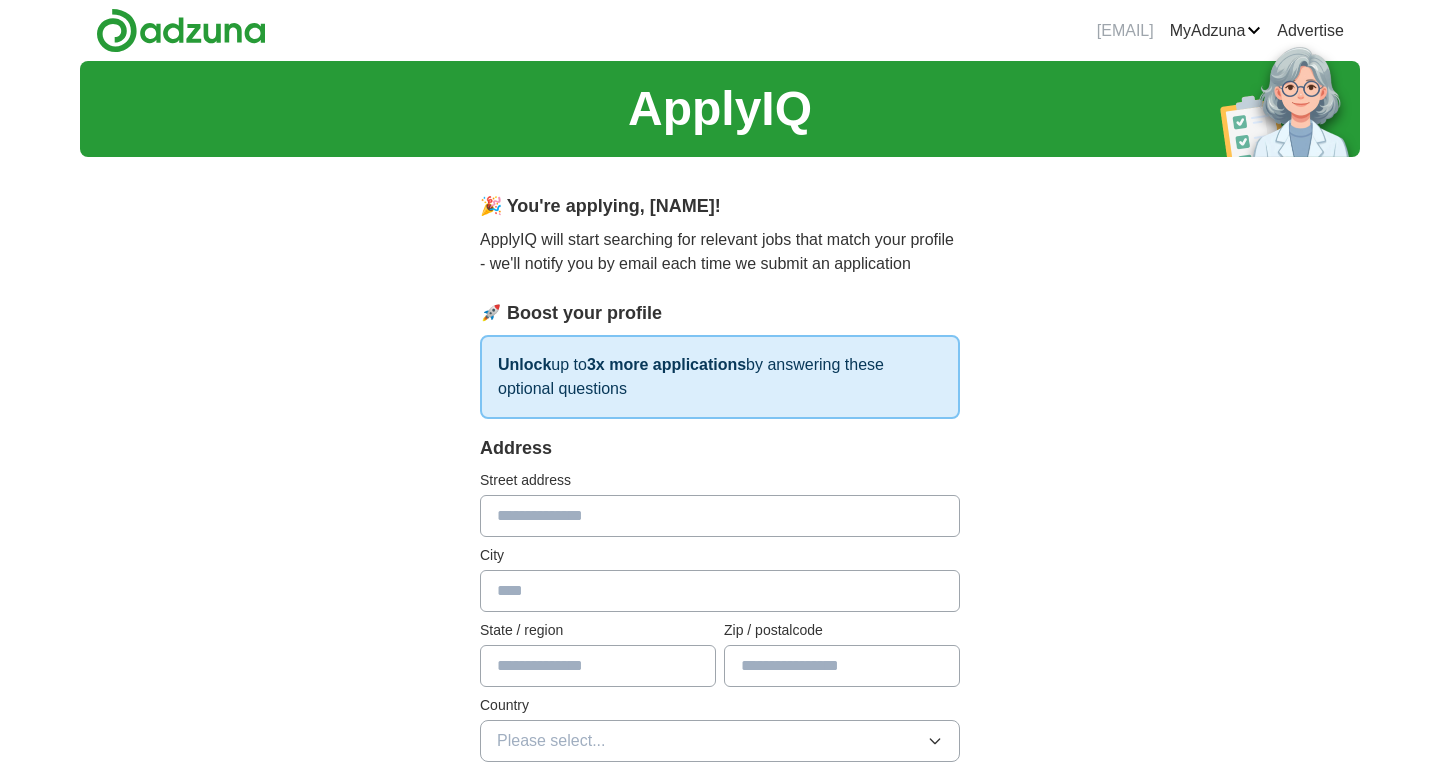click at bounding box center (720, 516) 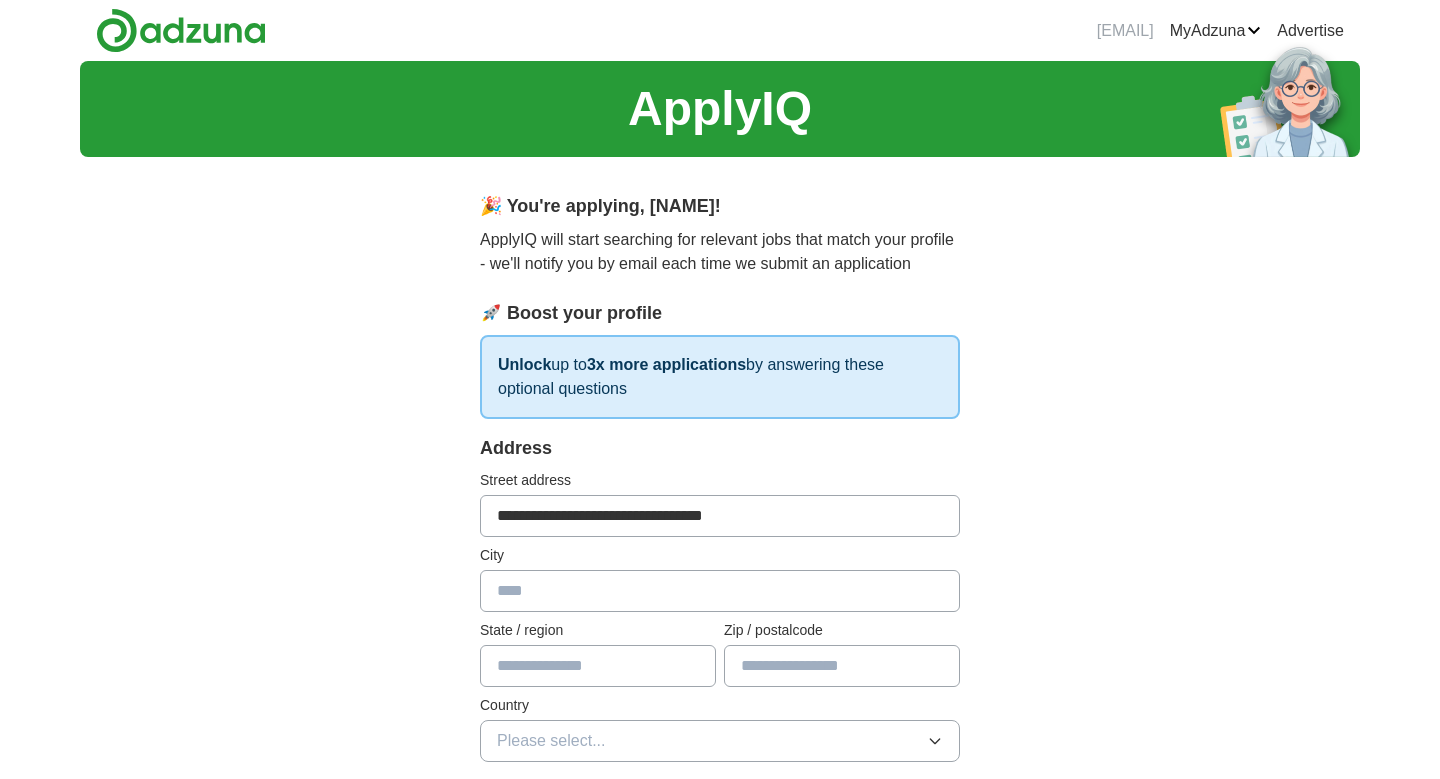 type on "**********" 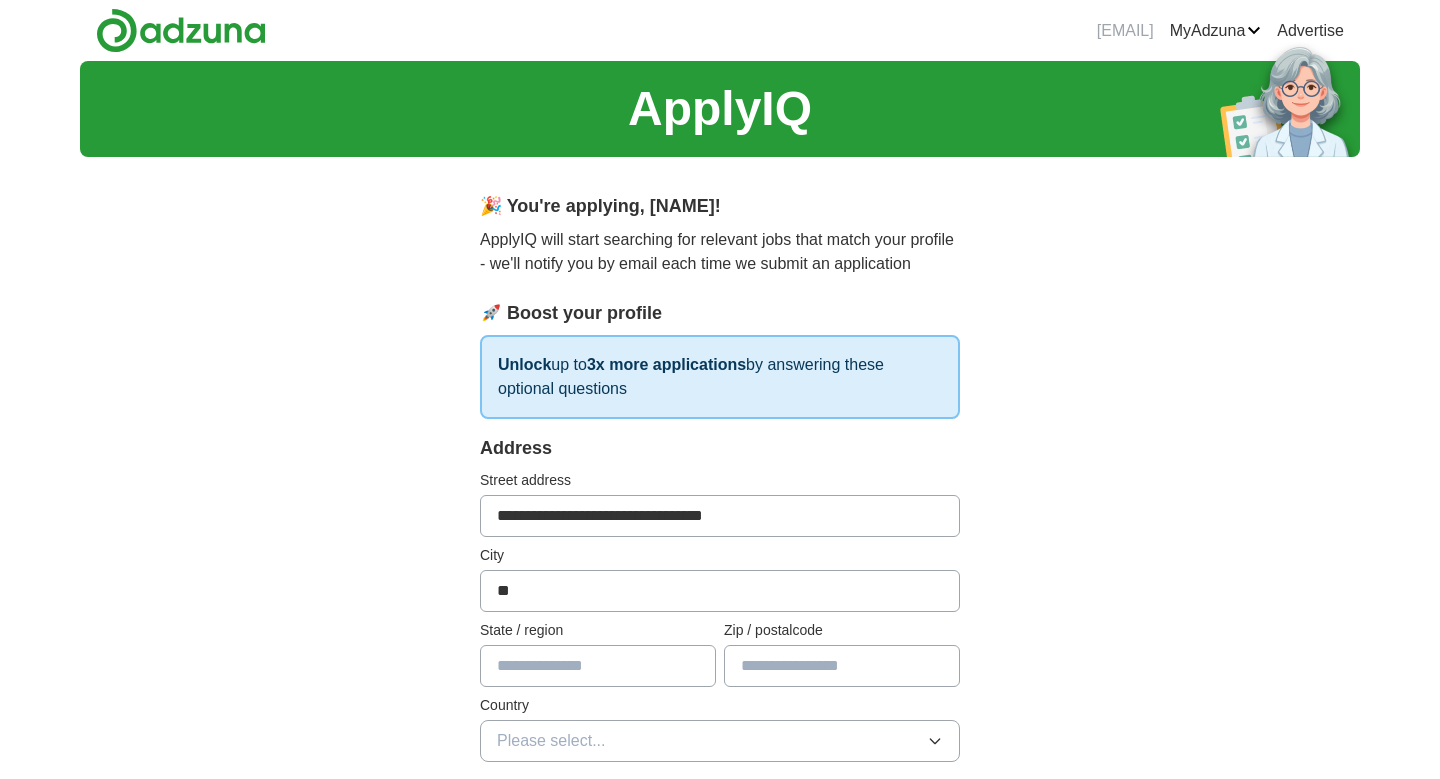 type on "*" 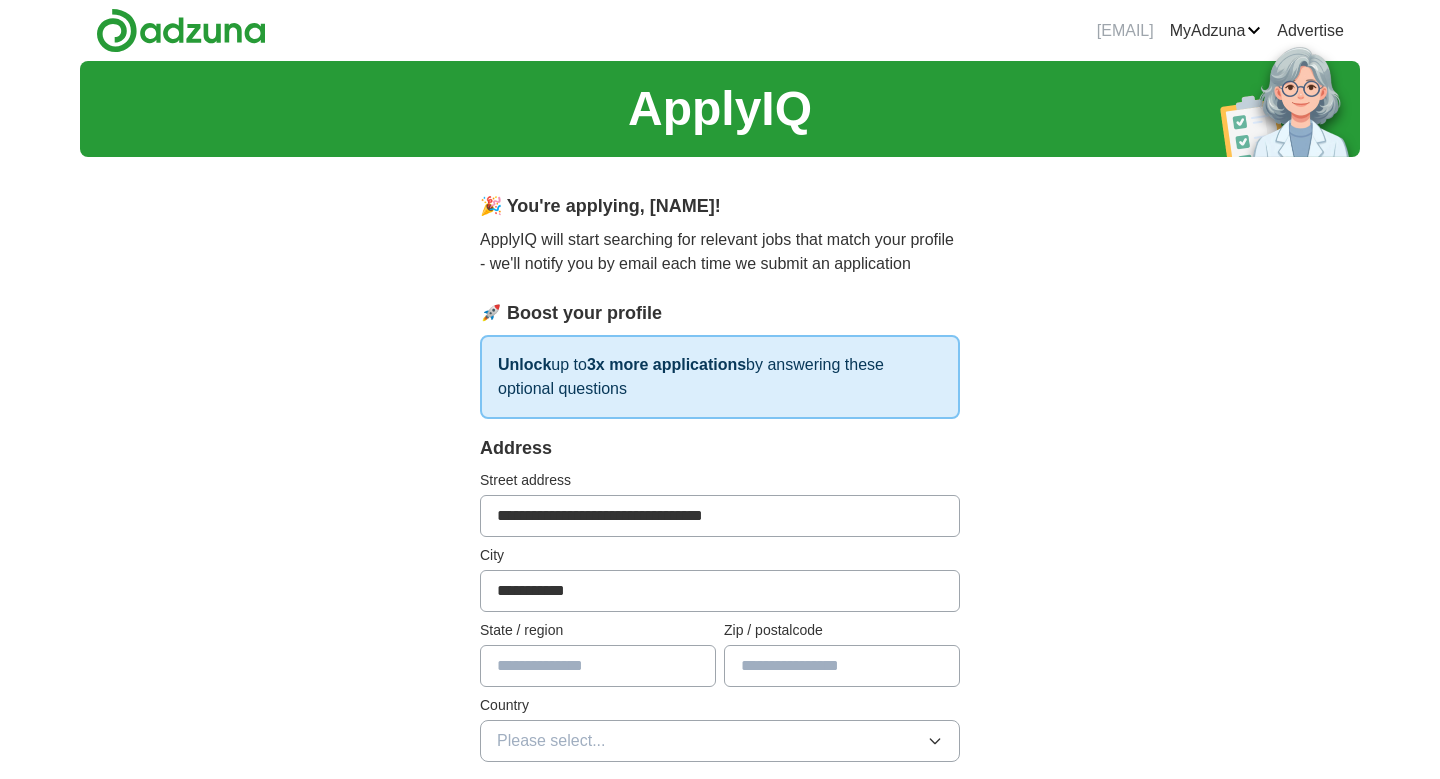 type on "**********" 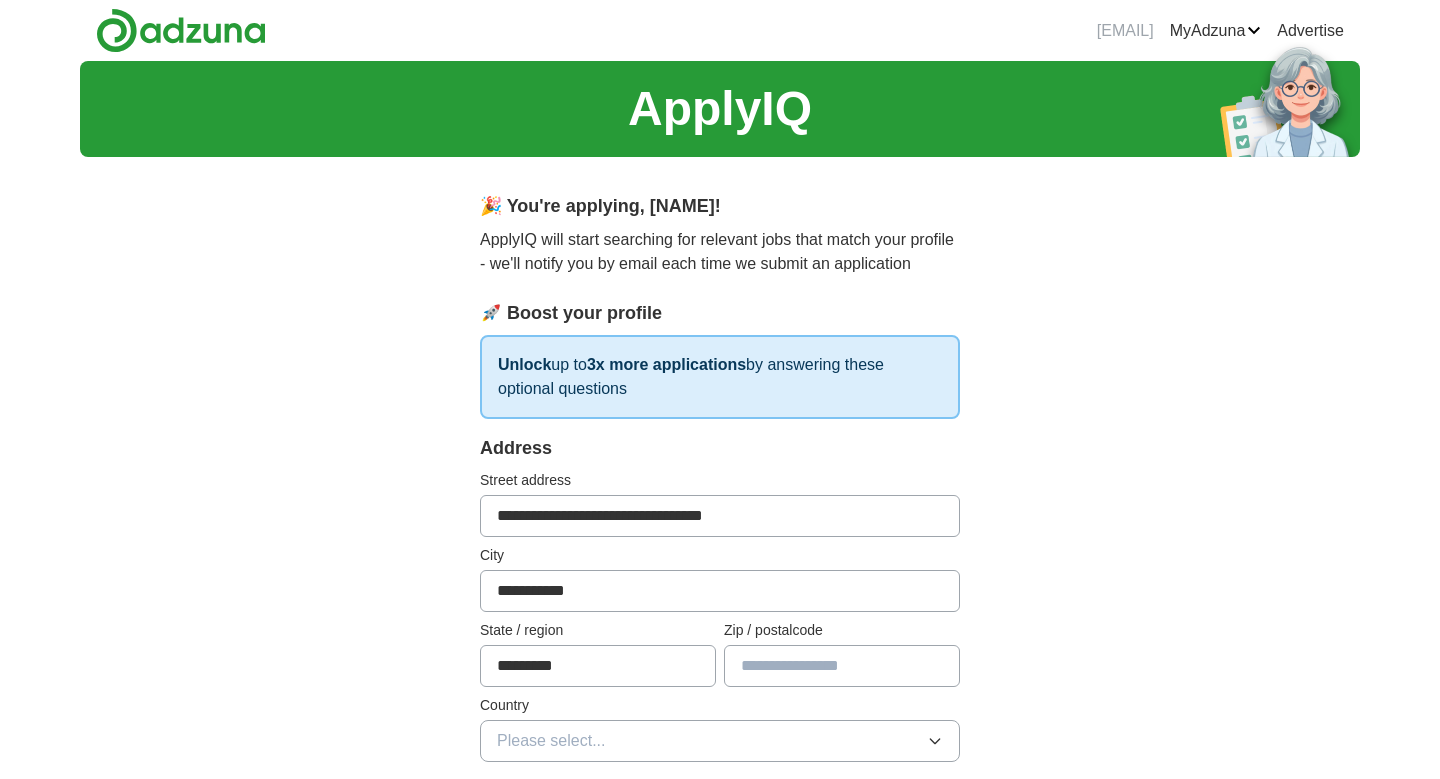 click on "*********" at bounding box center [598, 666] 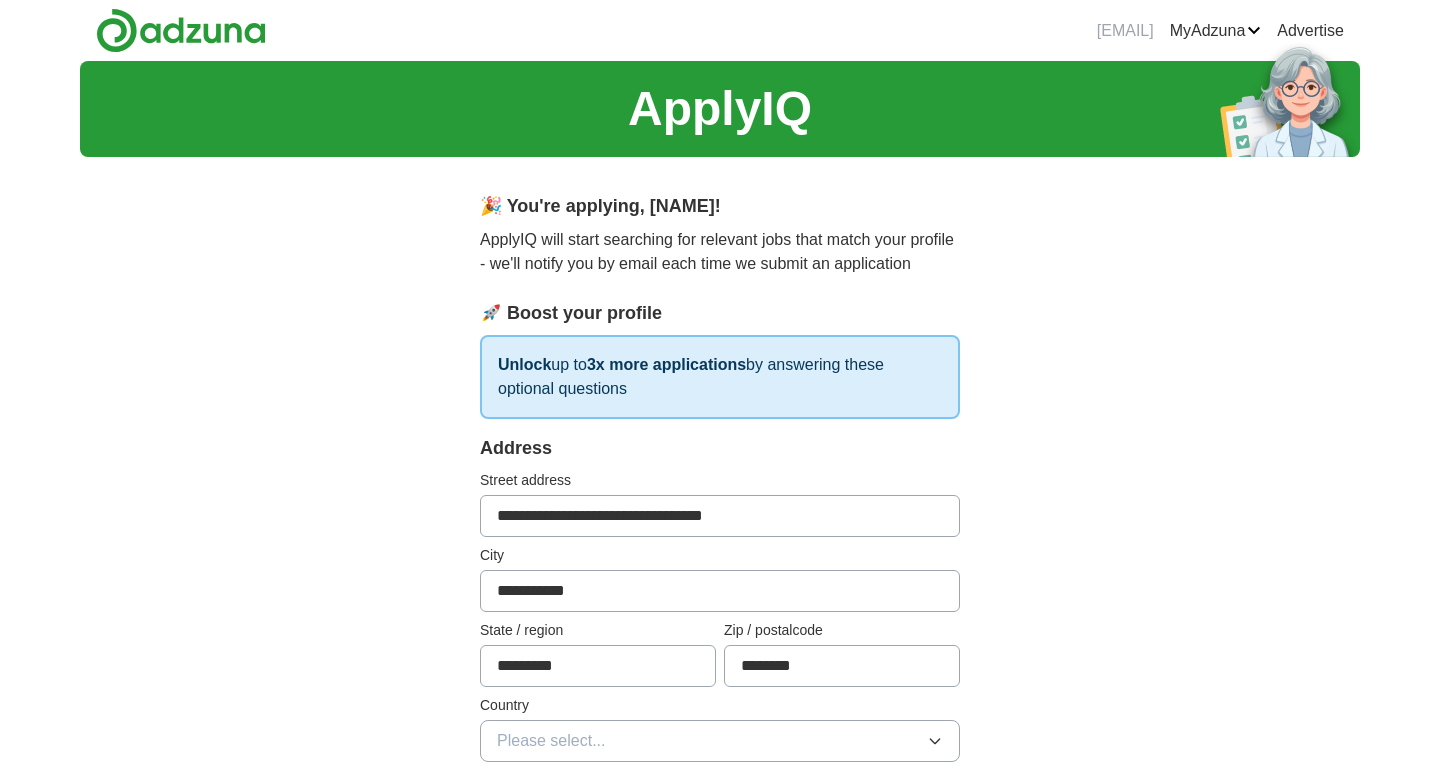 scroll, scrollTop: 8, scrollLeft: 0, axis: vertical 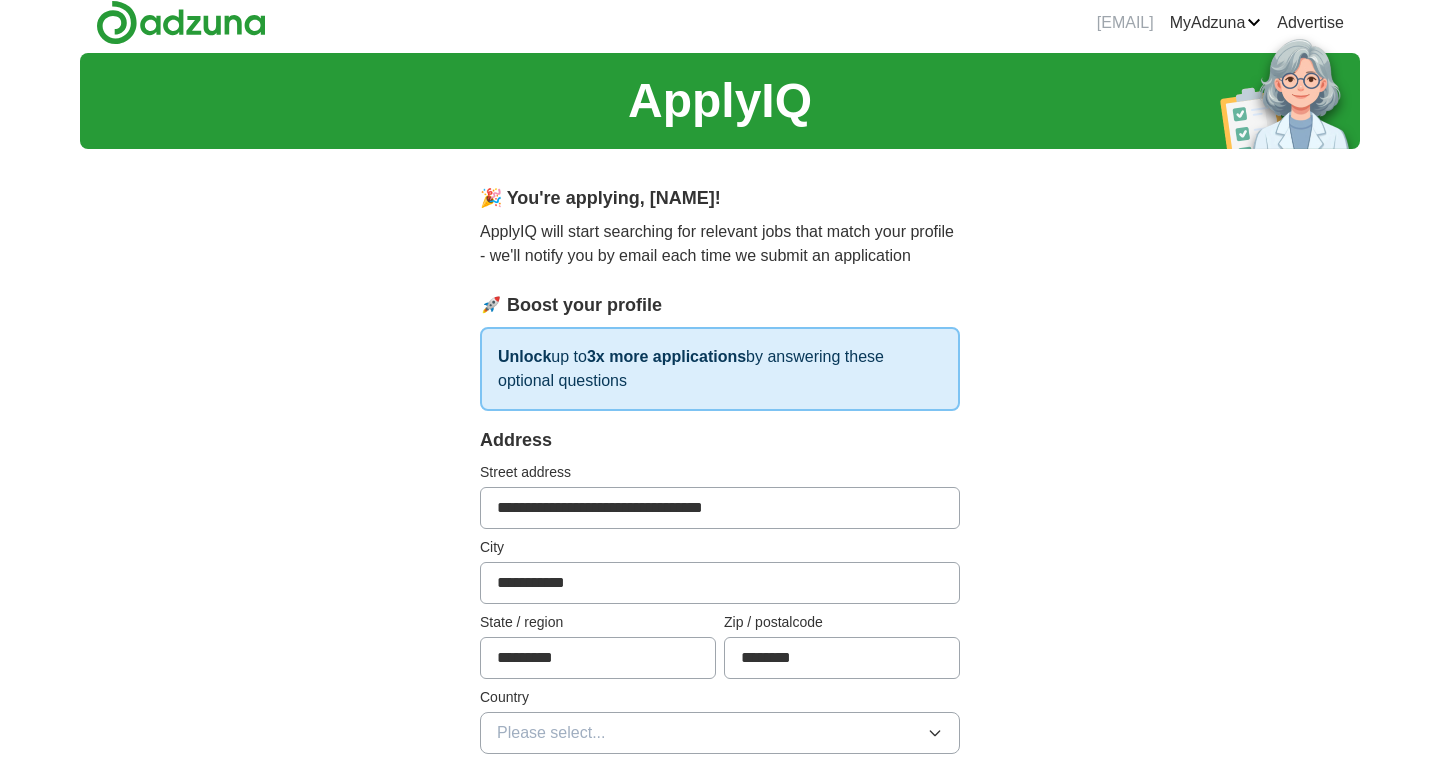 type on "********" 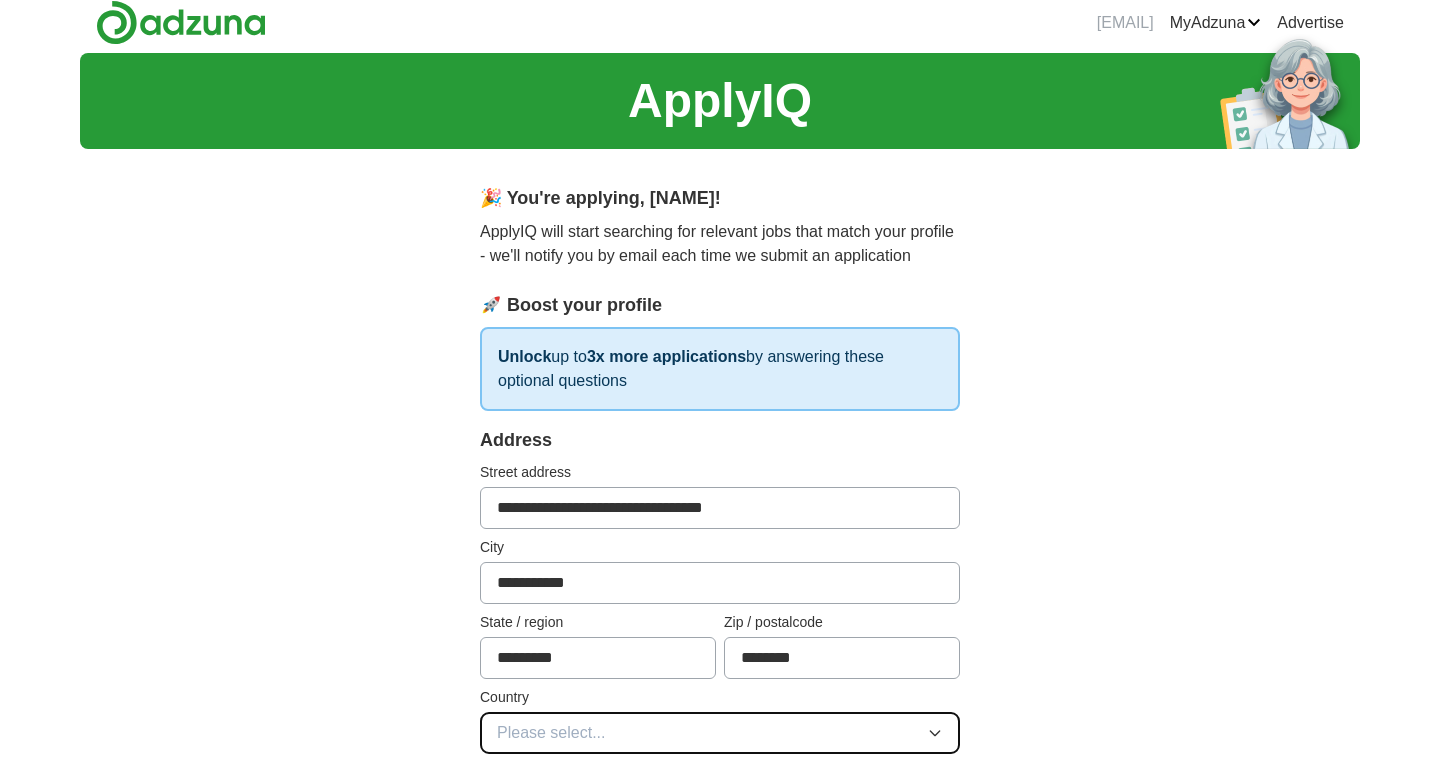 click on "Please select..." at bounding box center [551, 733] 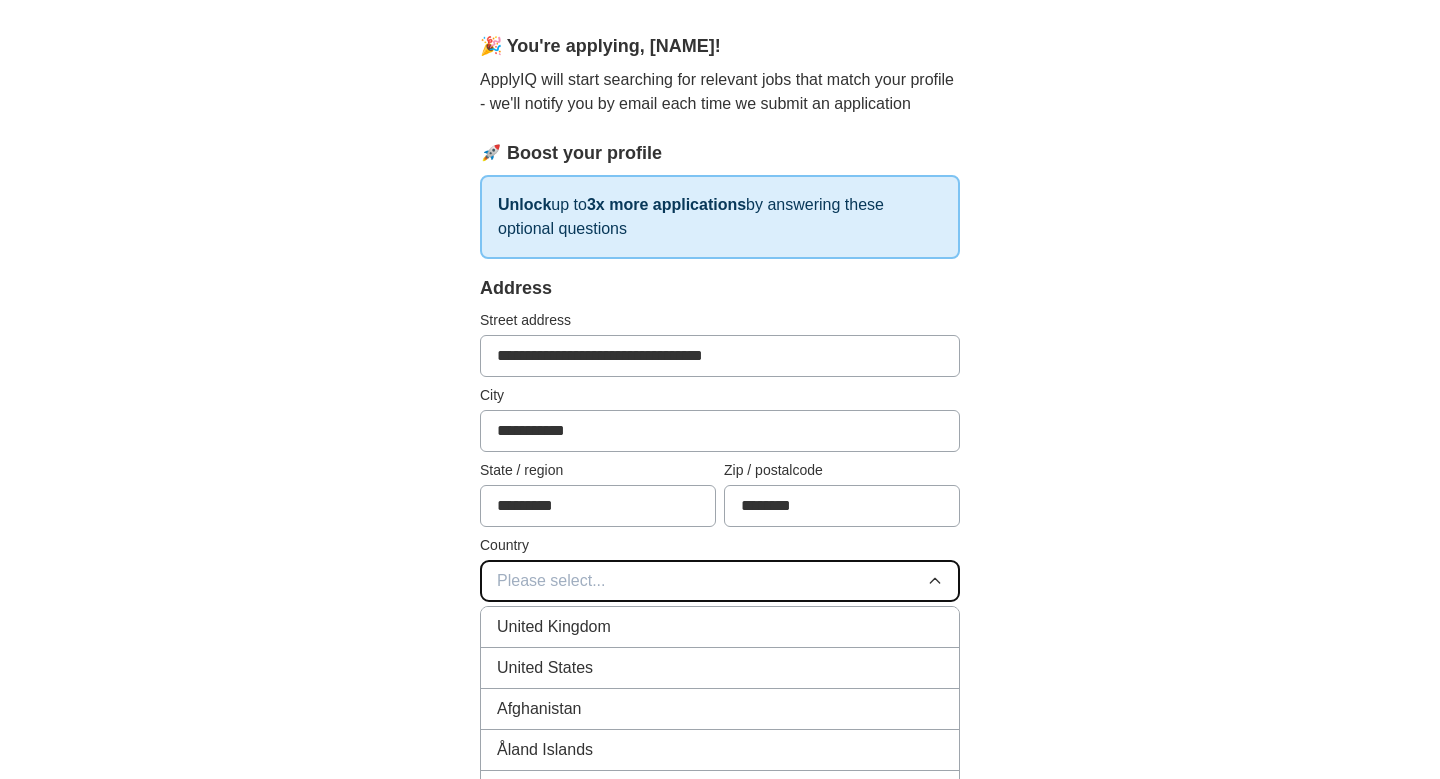scroll, scrollTop: 161, scrollLeft: 0, axis: vertical 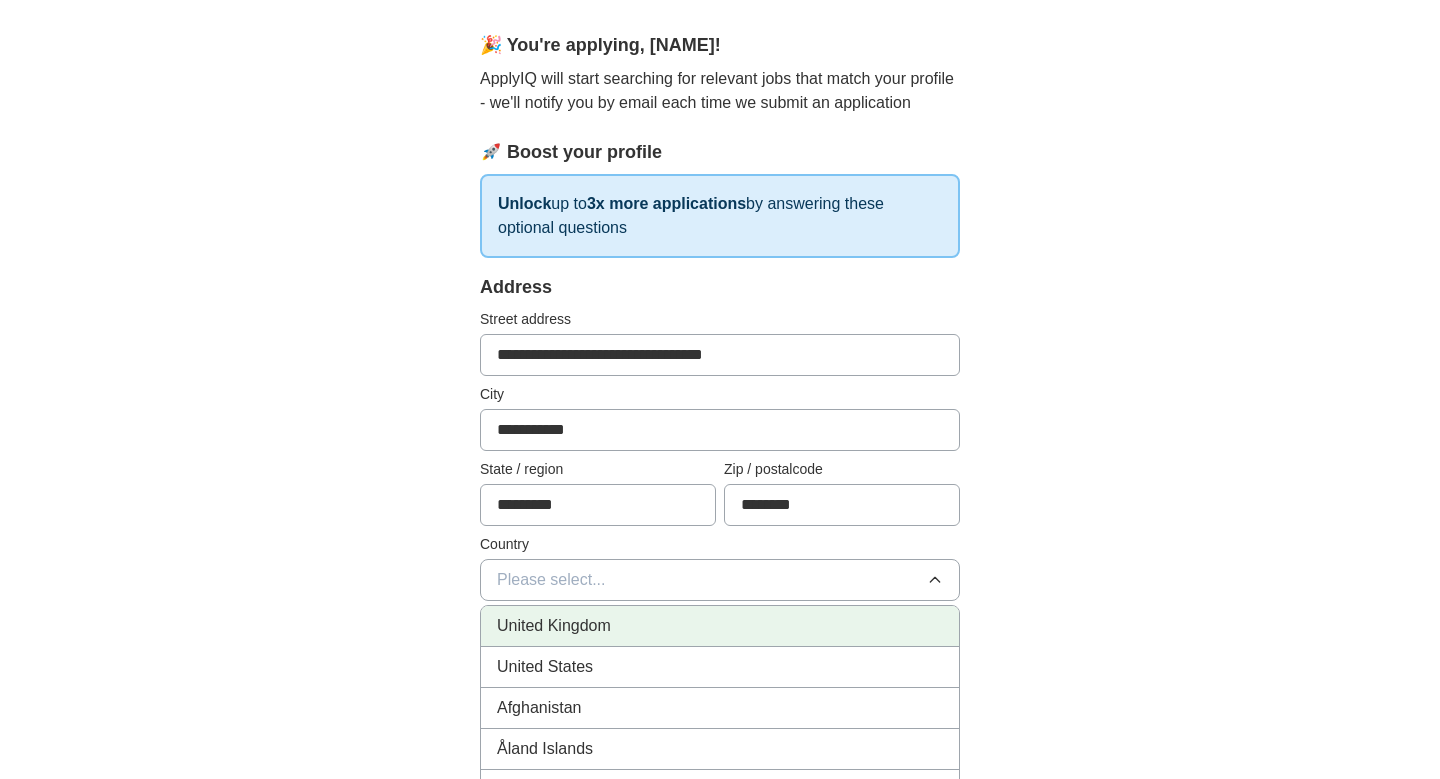 click on "United Kingdom" at bounding box center (554, 626) 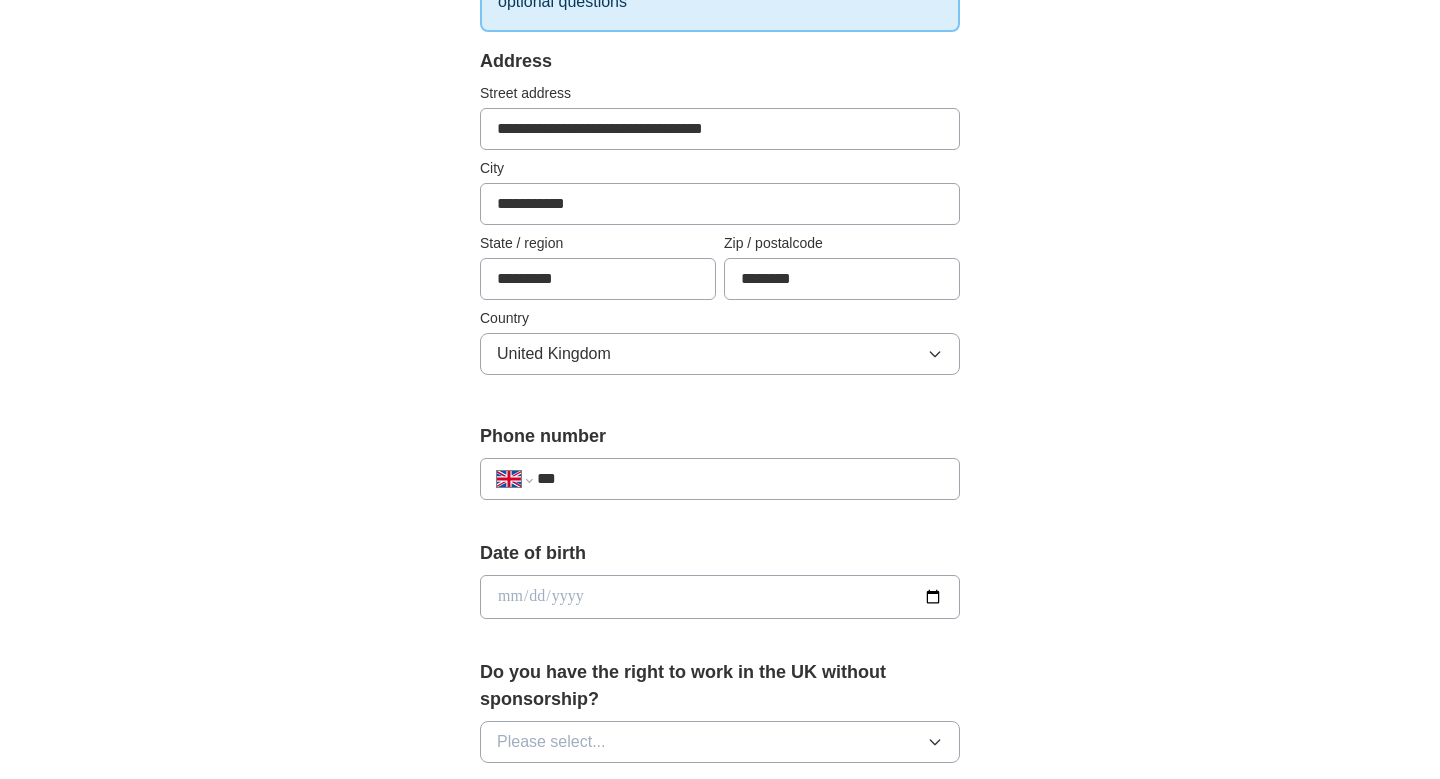 scroll, scrollTop: 473, scrollLeft: 0, axis: vertical 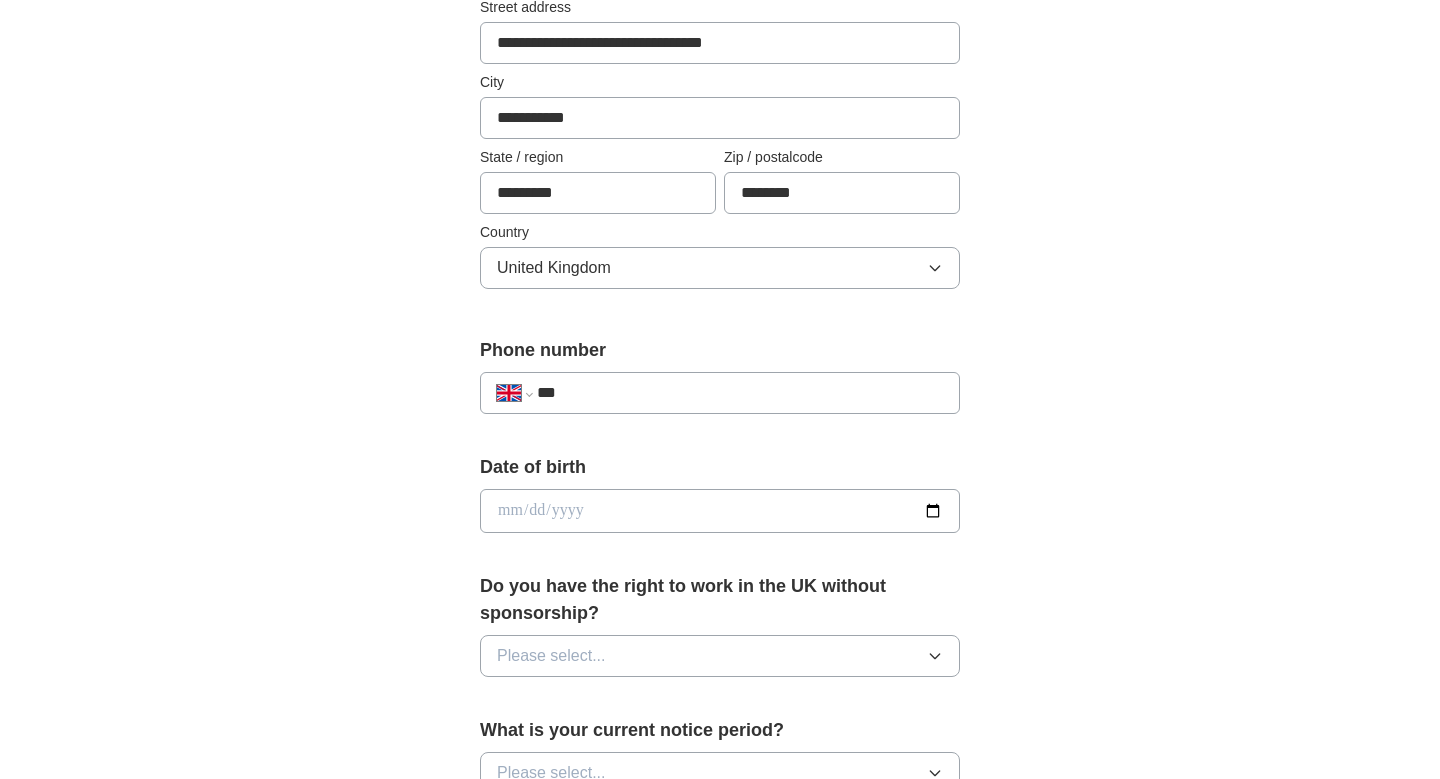 click on "***" at bounding box center [740, 393] 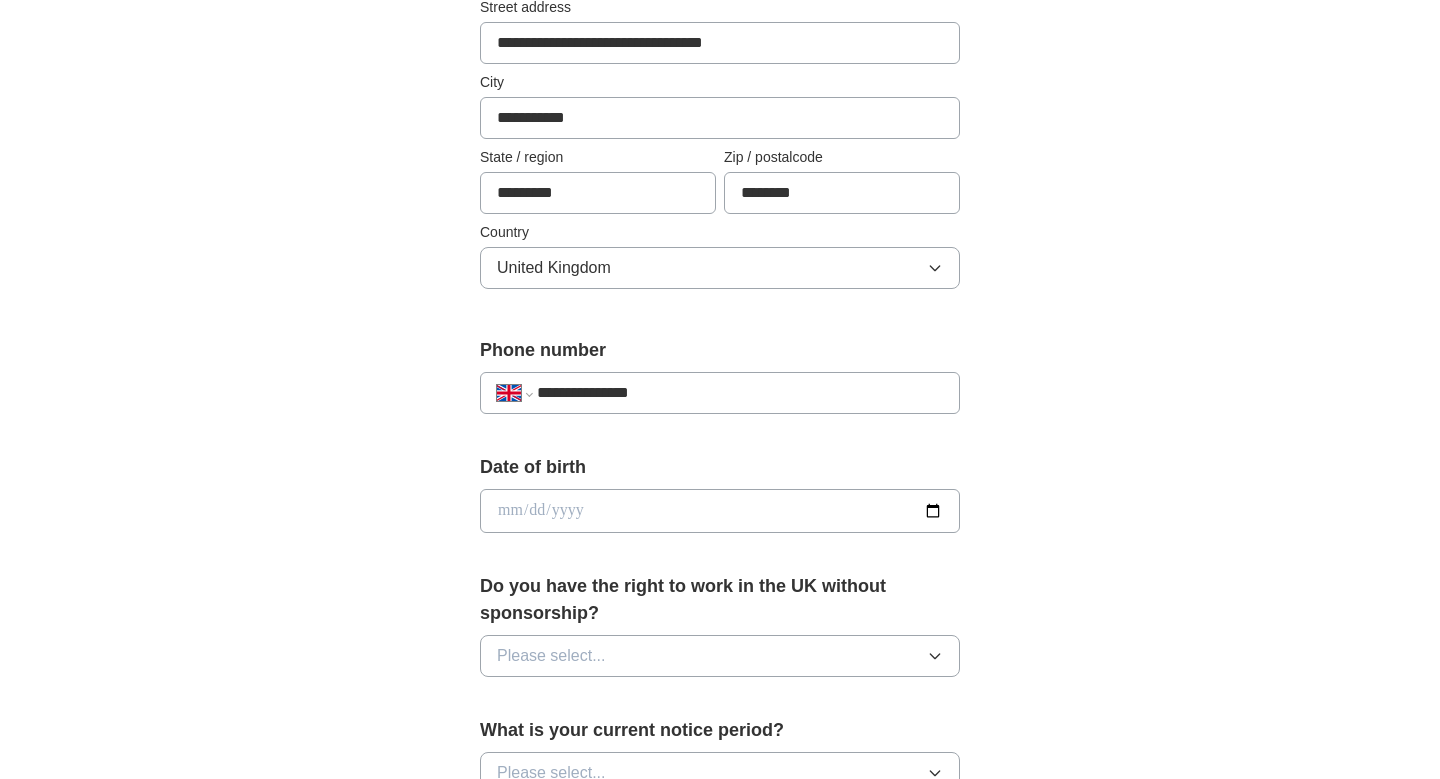 type on "**********" 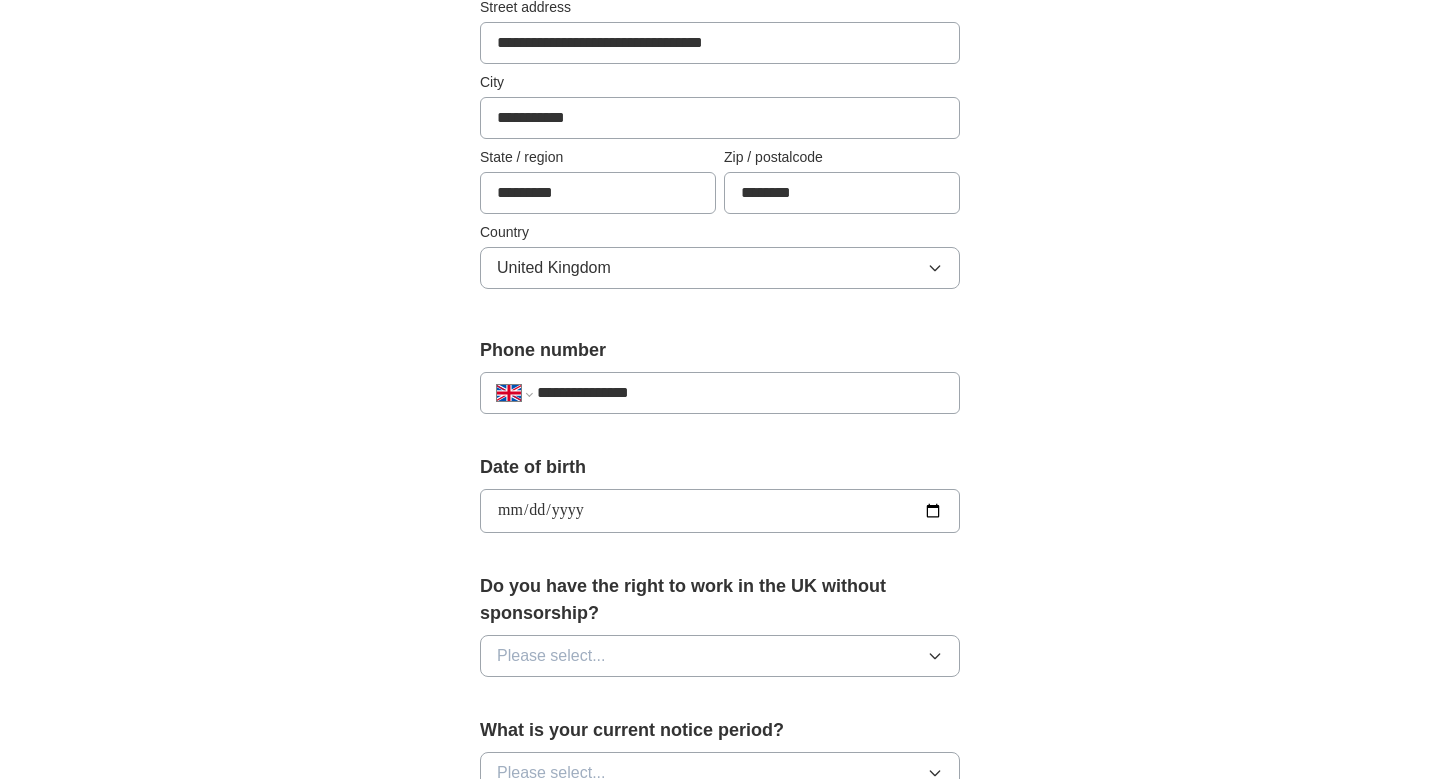 type on "**********" 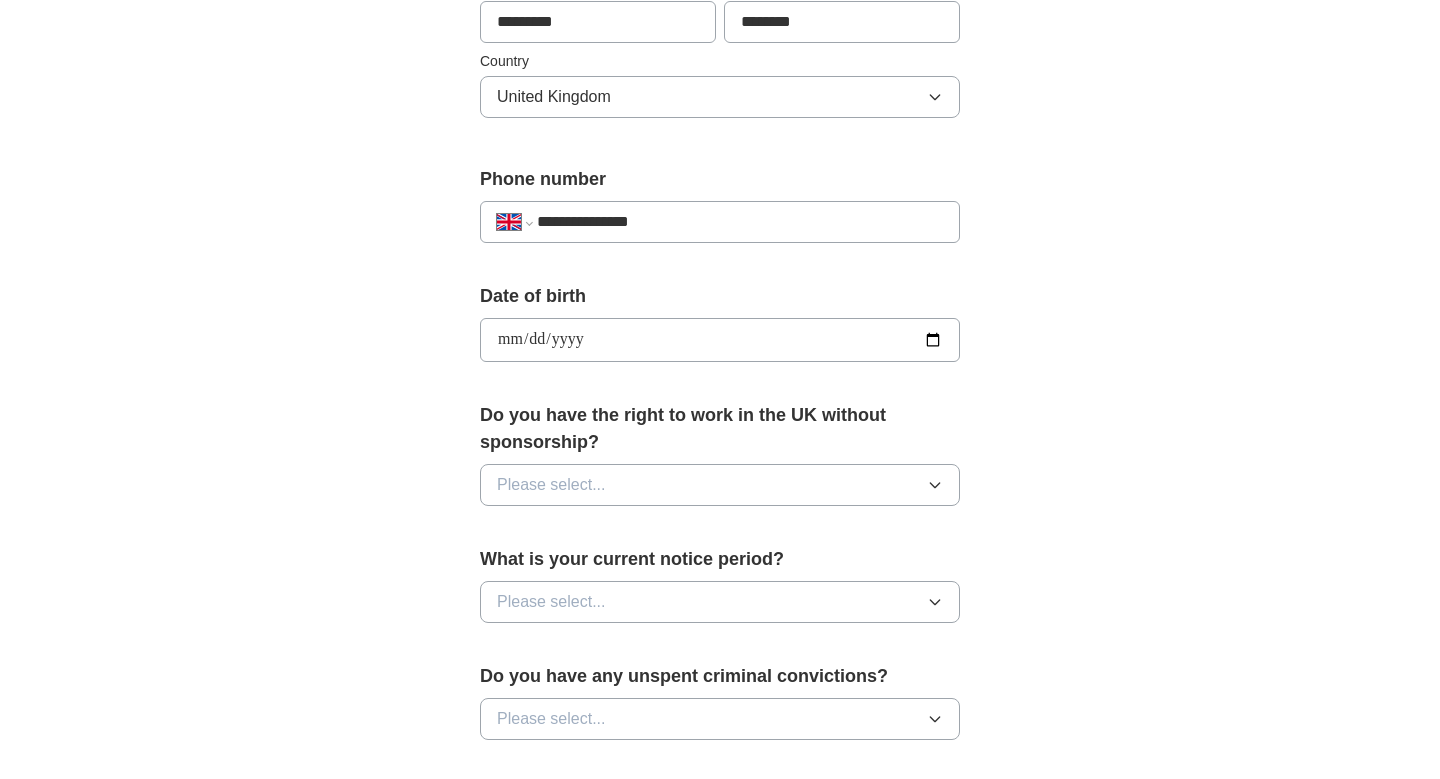 scroll, scrollTop: 668, scrollLeft: 0, axis: vertical 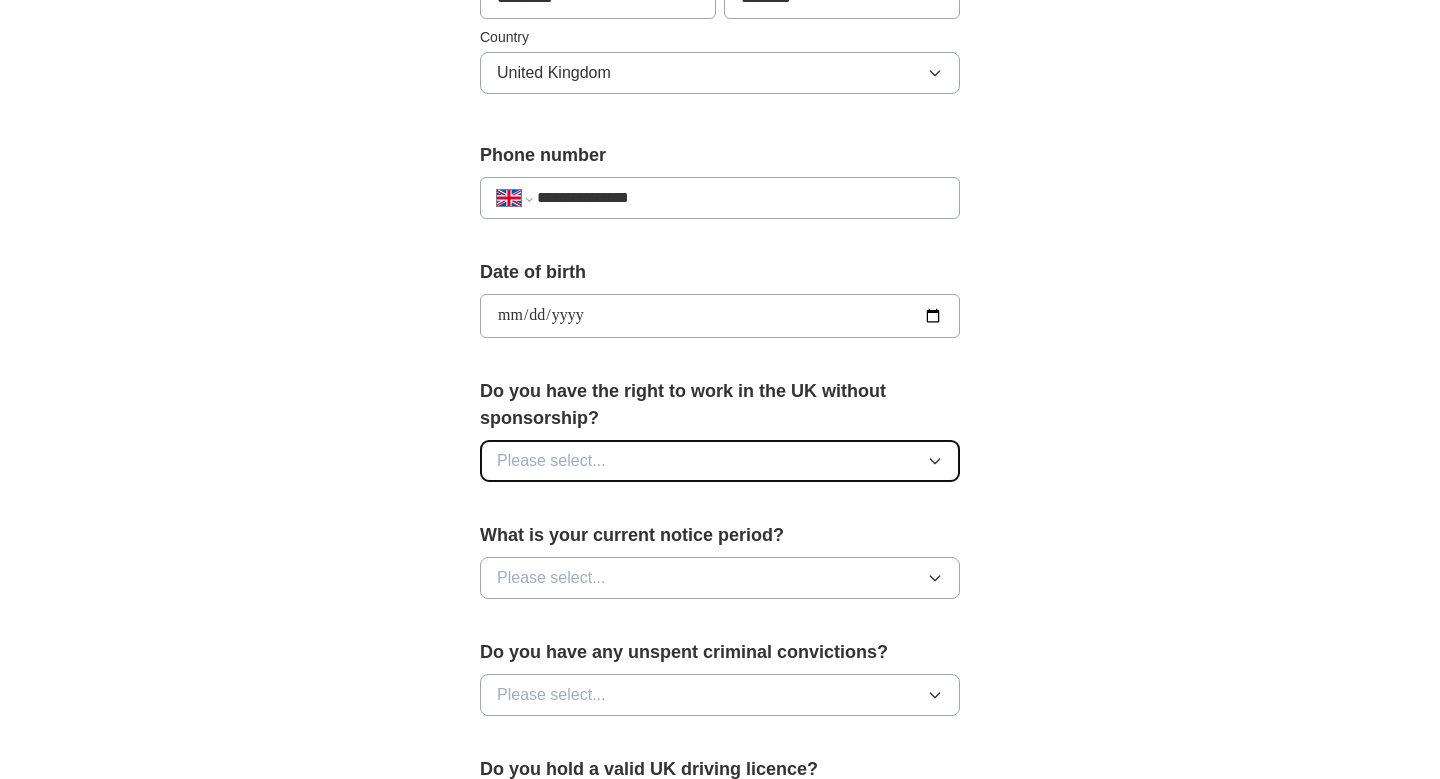 click on "Please select..." at bounding box center [551, 461] 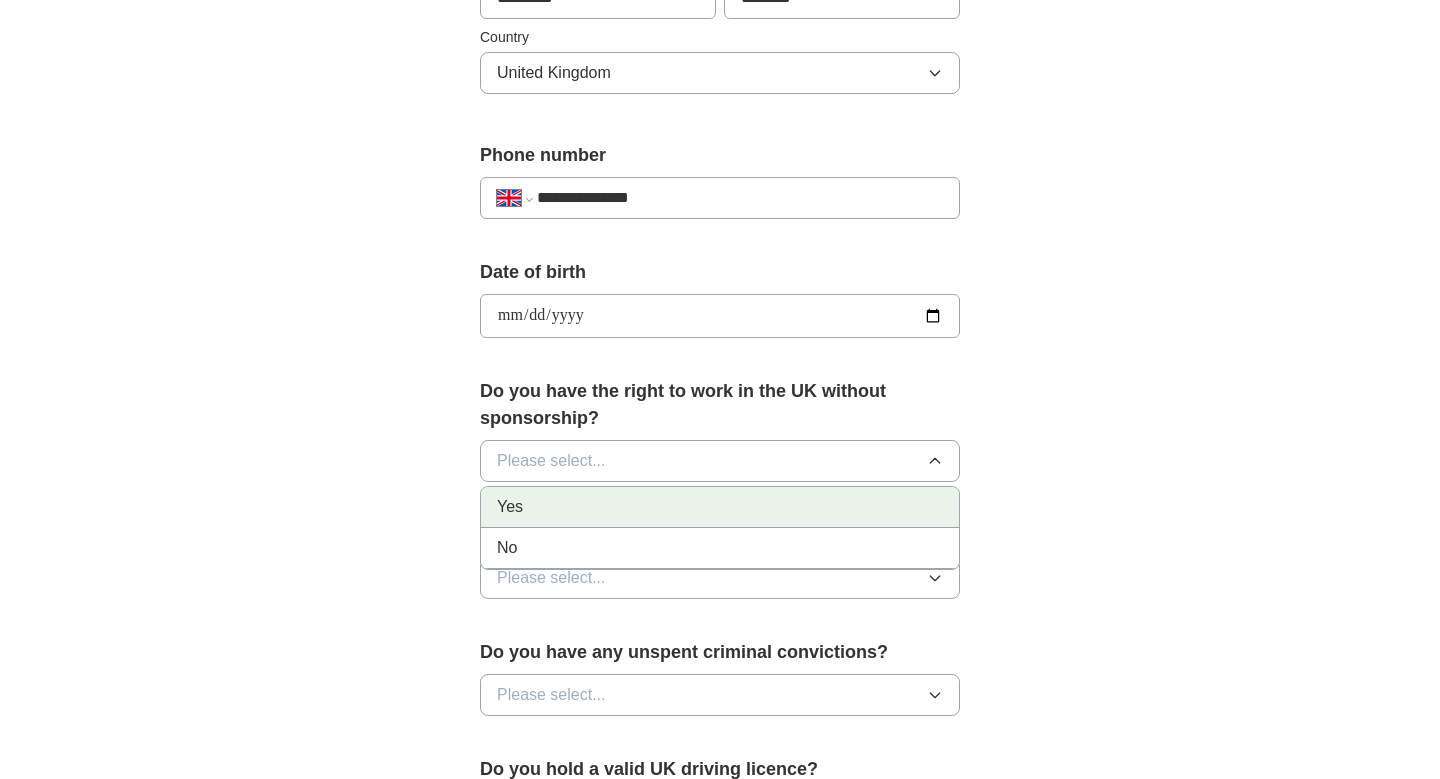 click on "Yes" at bounding box center [720, 507] 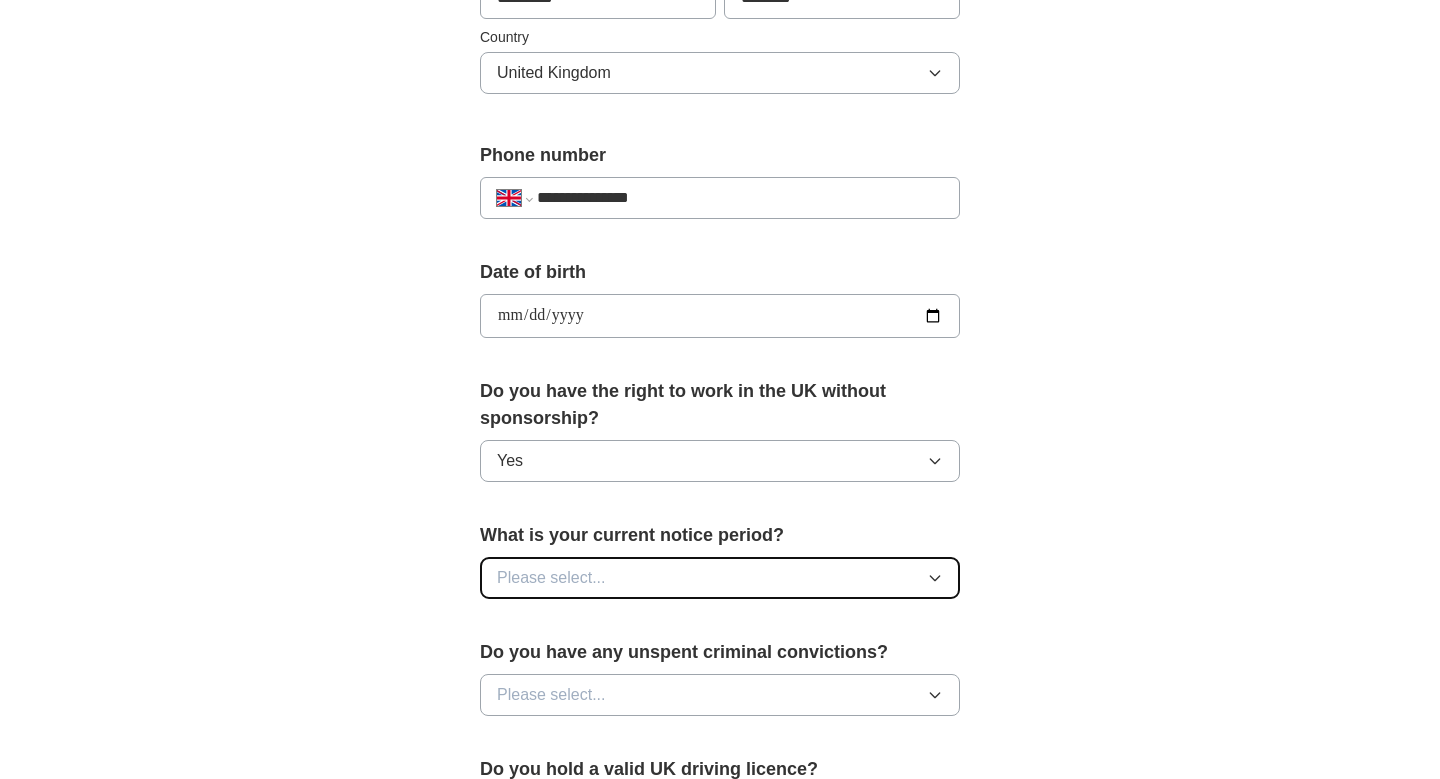 click on "Please select..." at bounding box center (720, 578) 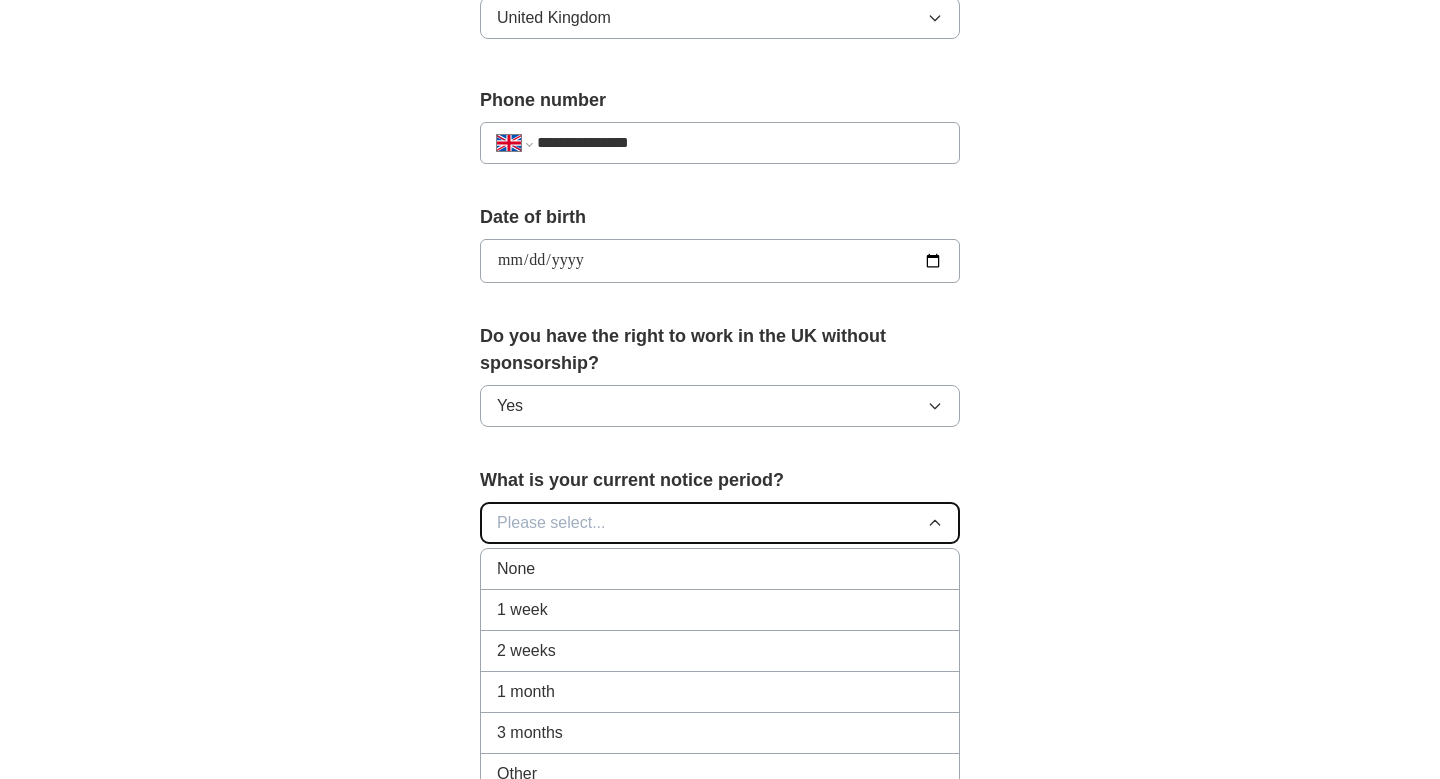 scroll, scrollTop: 757, scrollLeft: 0, axis: vertical 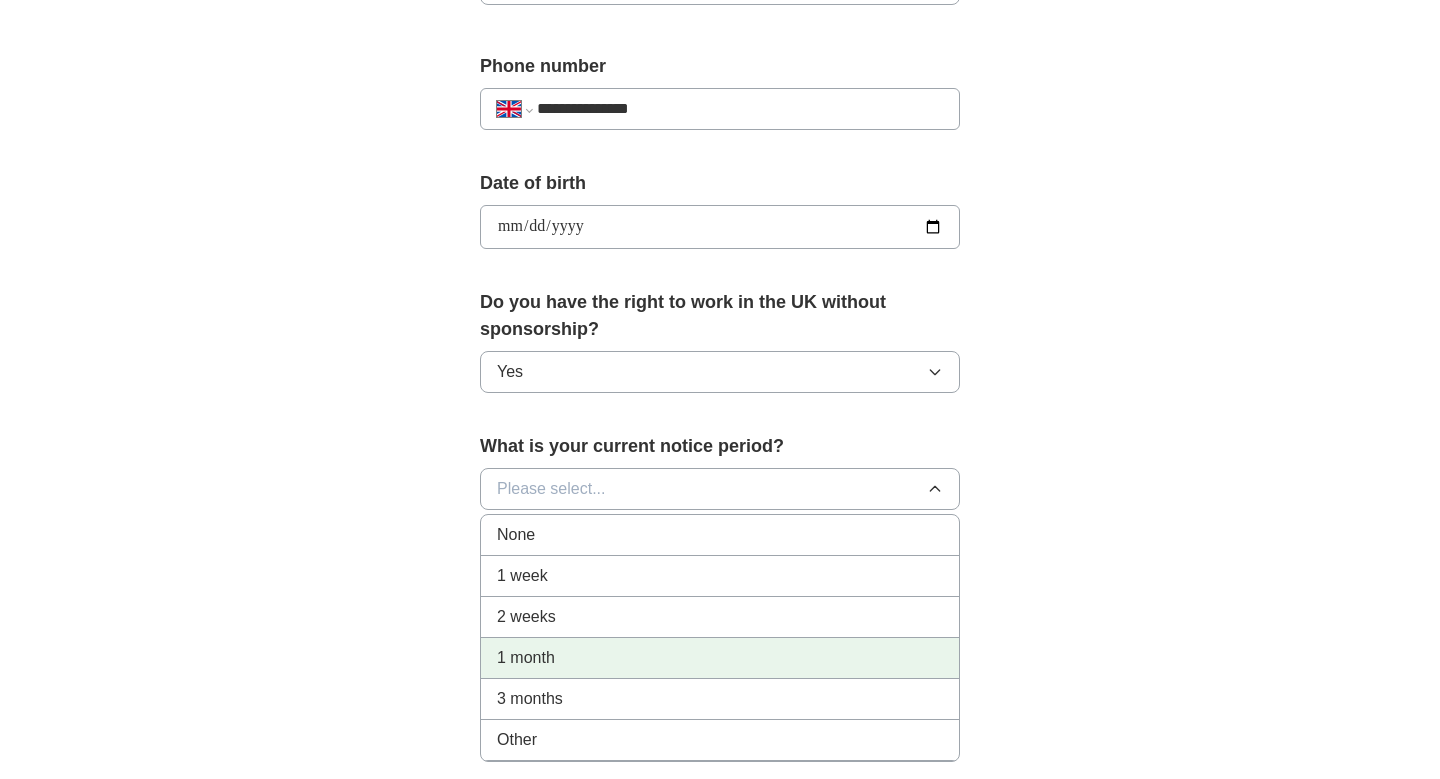 click on "1 month" at bounding box center (526, 658) 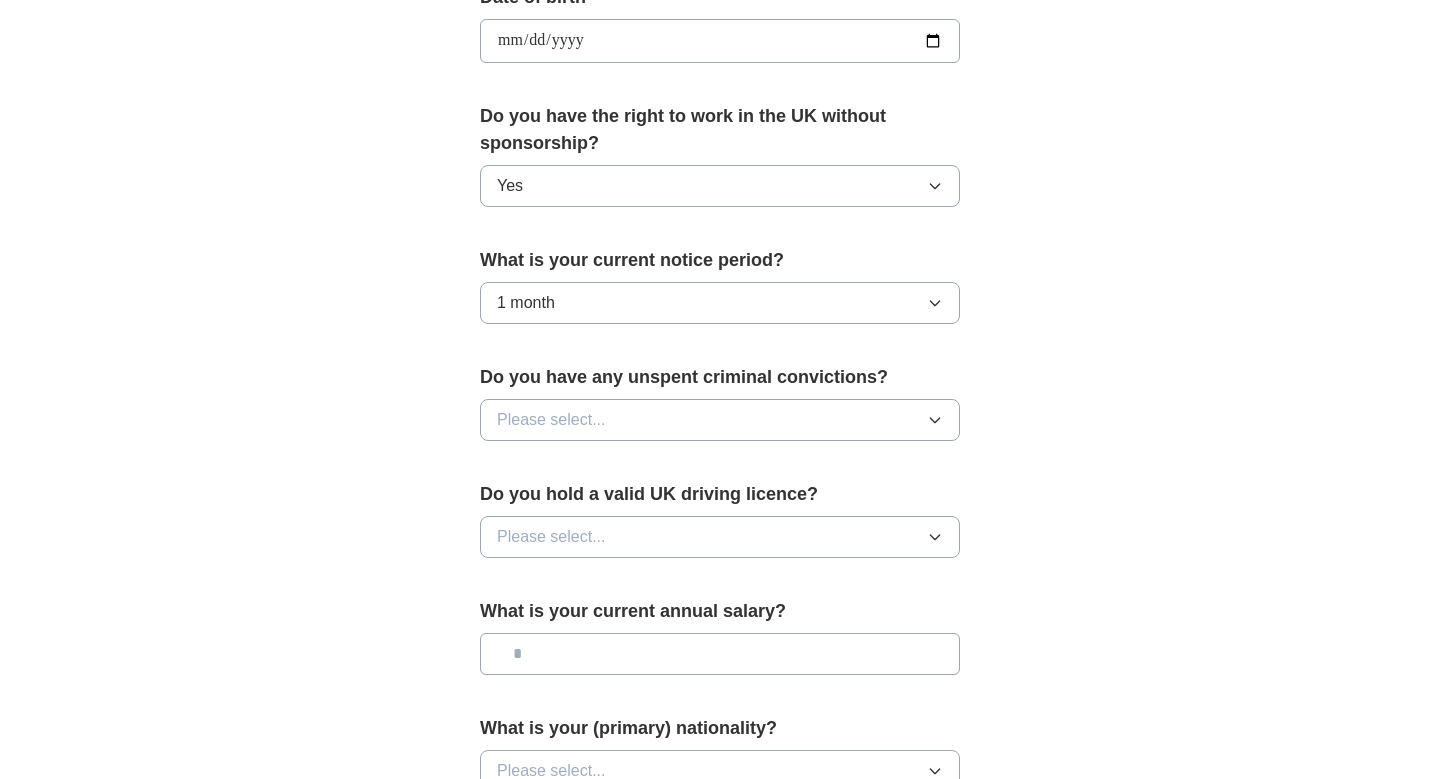 scroll, scrollTop: 944, scrollLeft: 0, axis: vertical 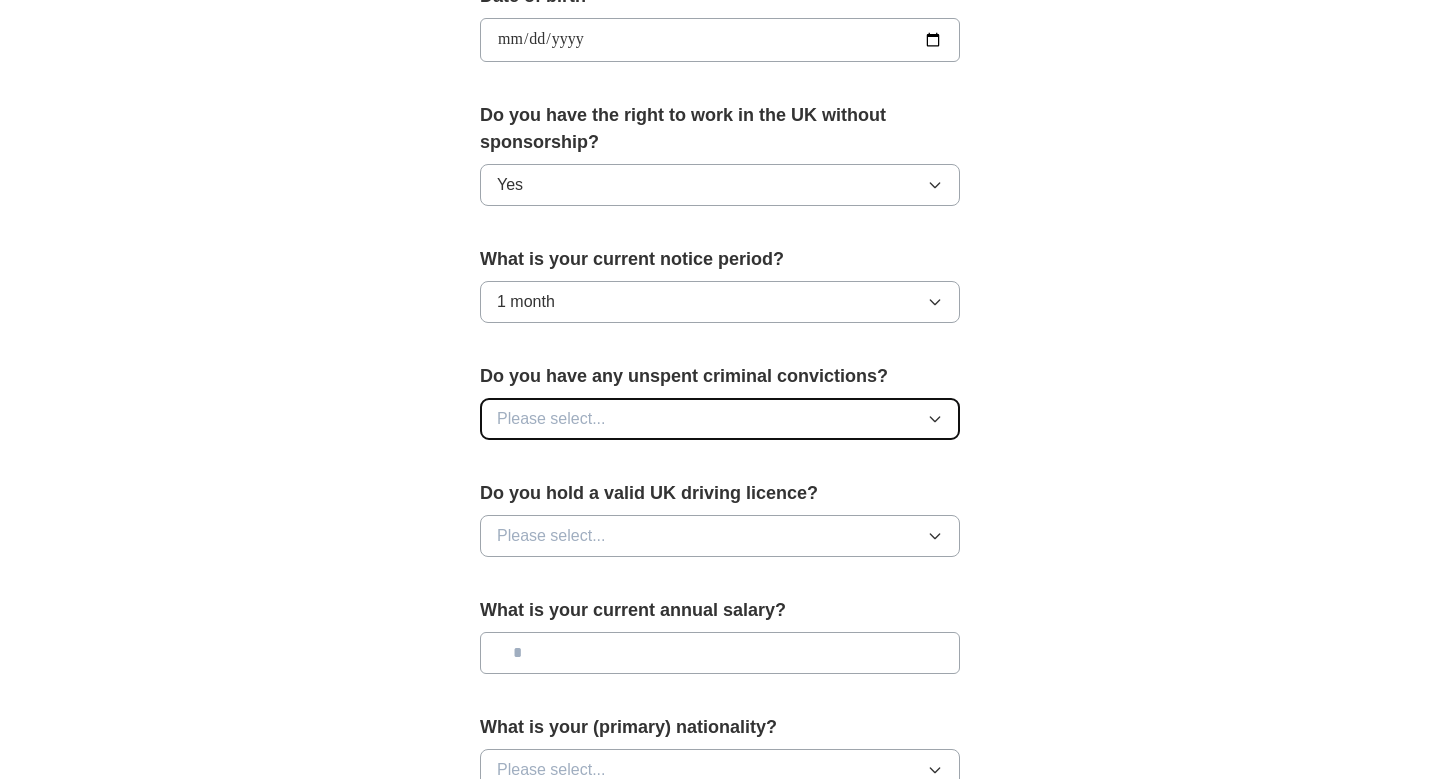 click on "Please select..." at bounding box center [551, 419] 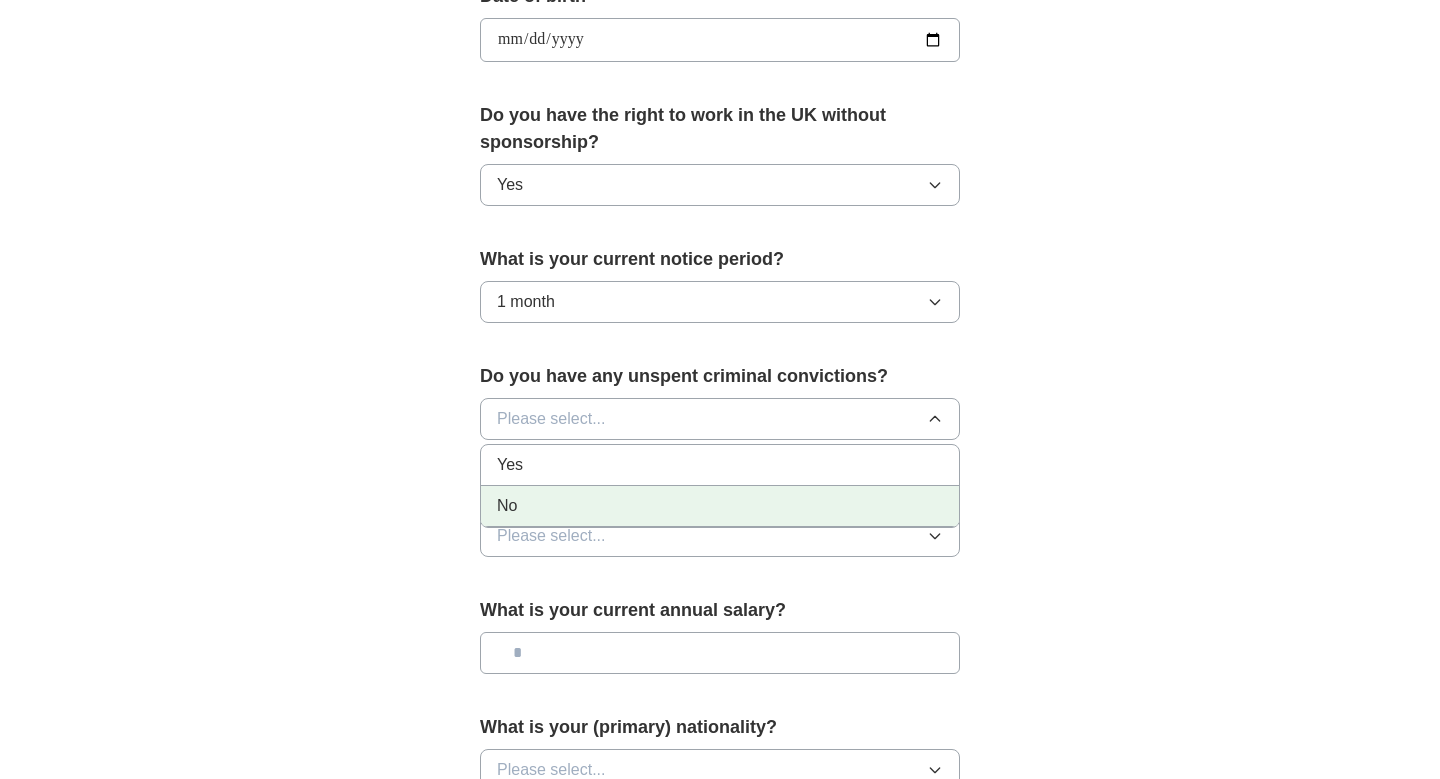 click on "No" at bounding box center (720, 506) 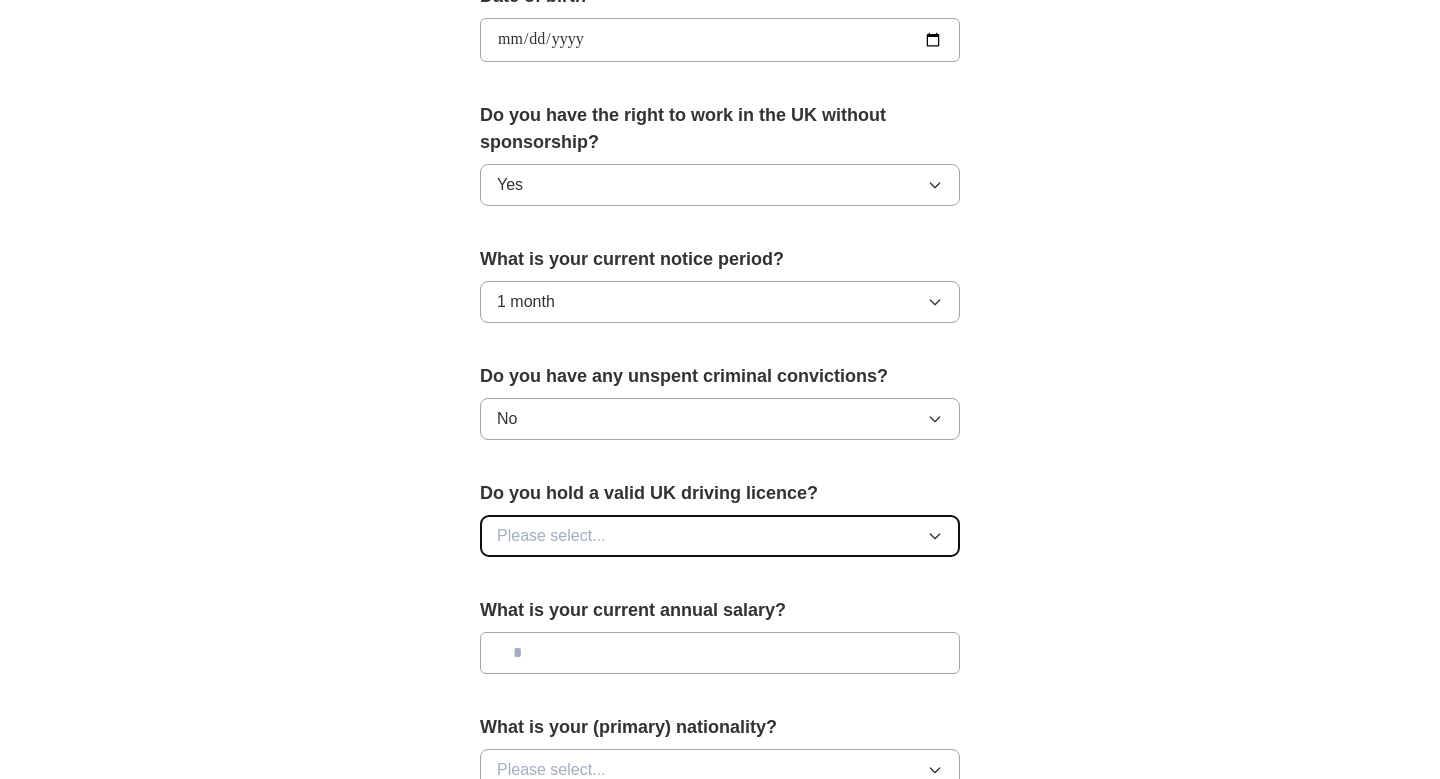 click on "Please select..." at bounding box center (551, 536) 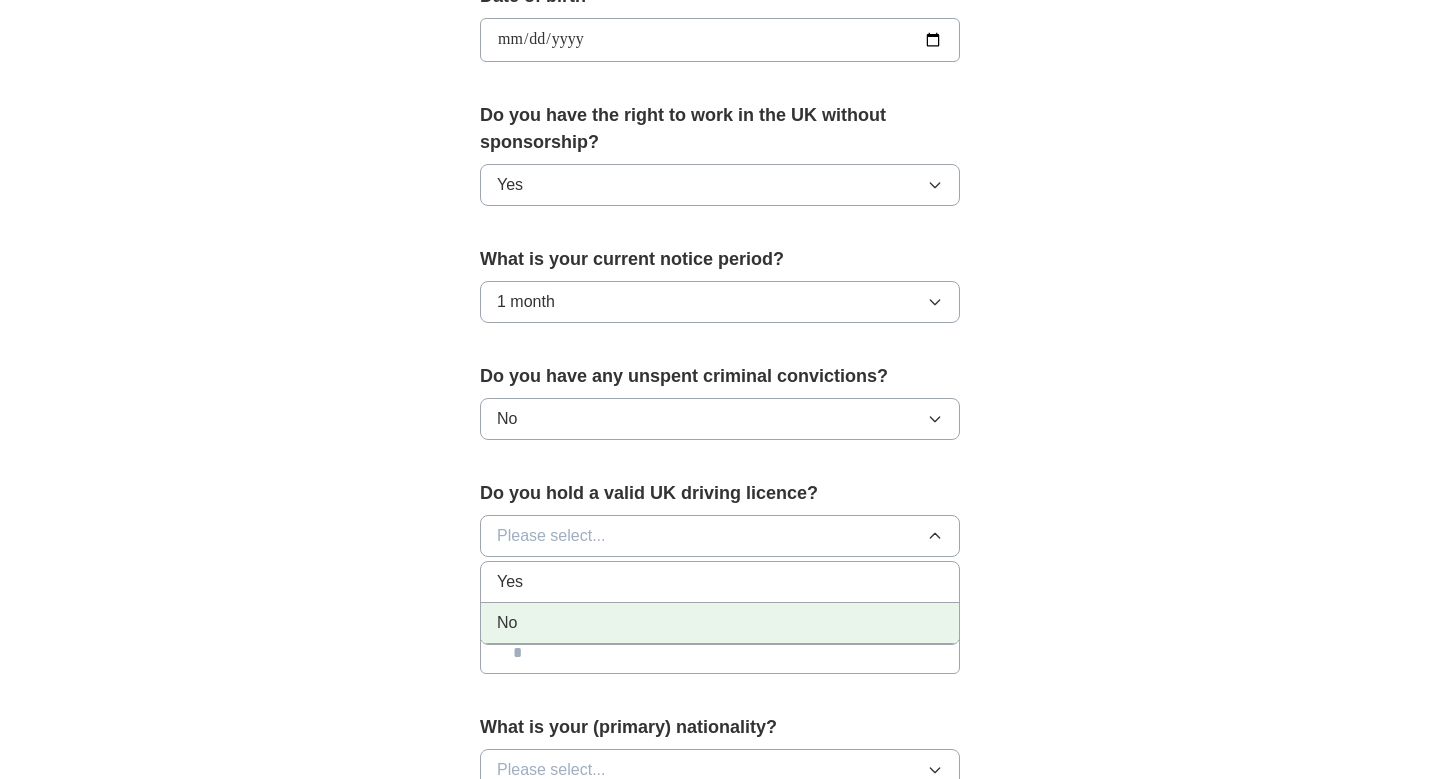 click on "No" at bounding box center (720, 623) 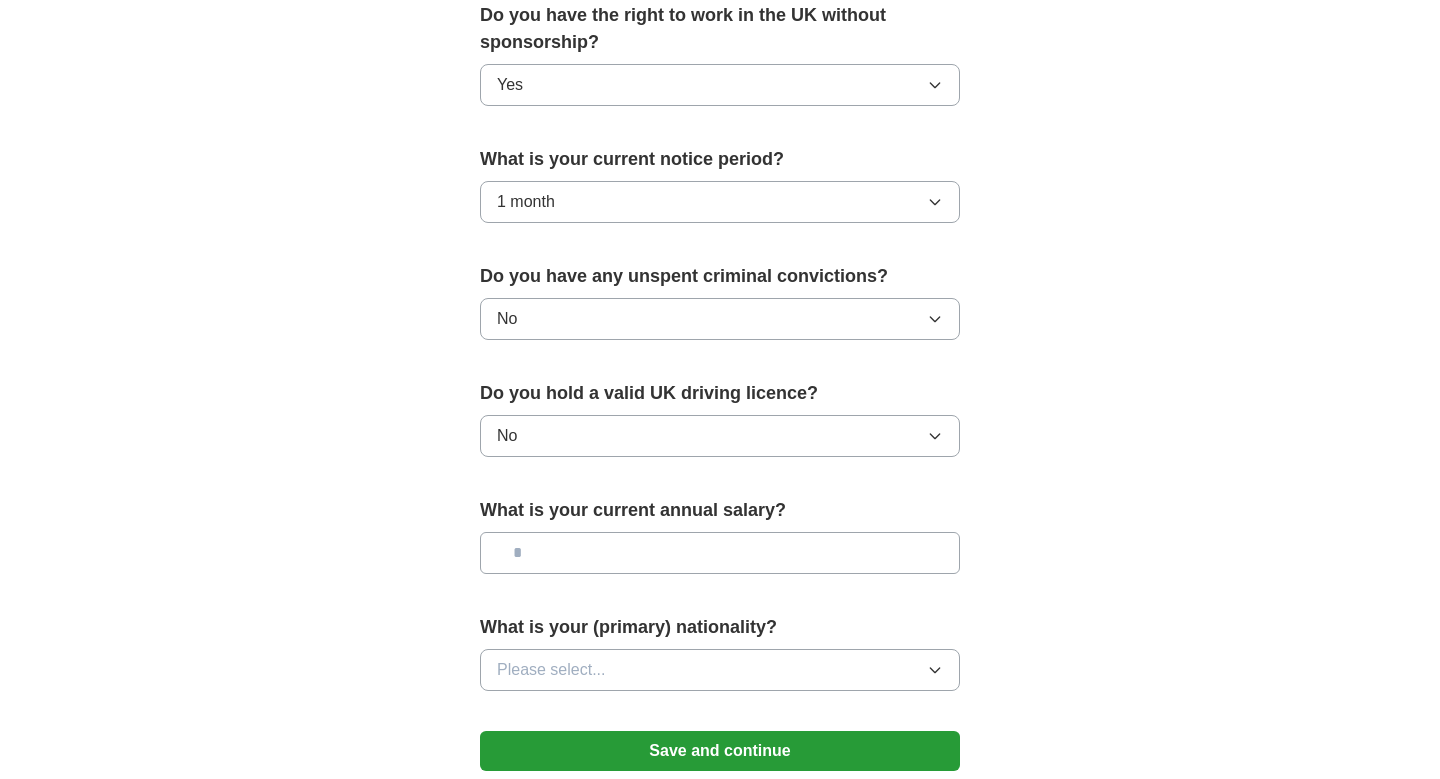 scroll, scrollTop: 1045, scrollLeft: 0, axis: vertical 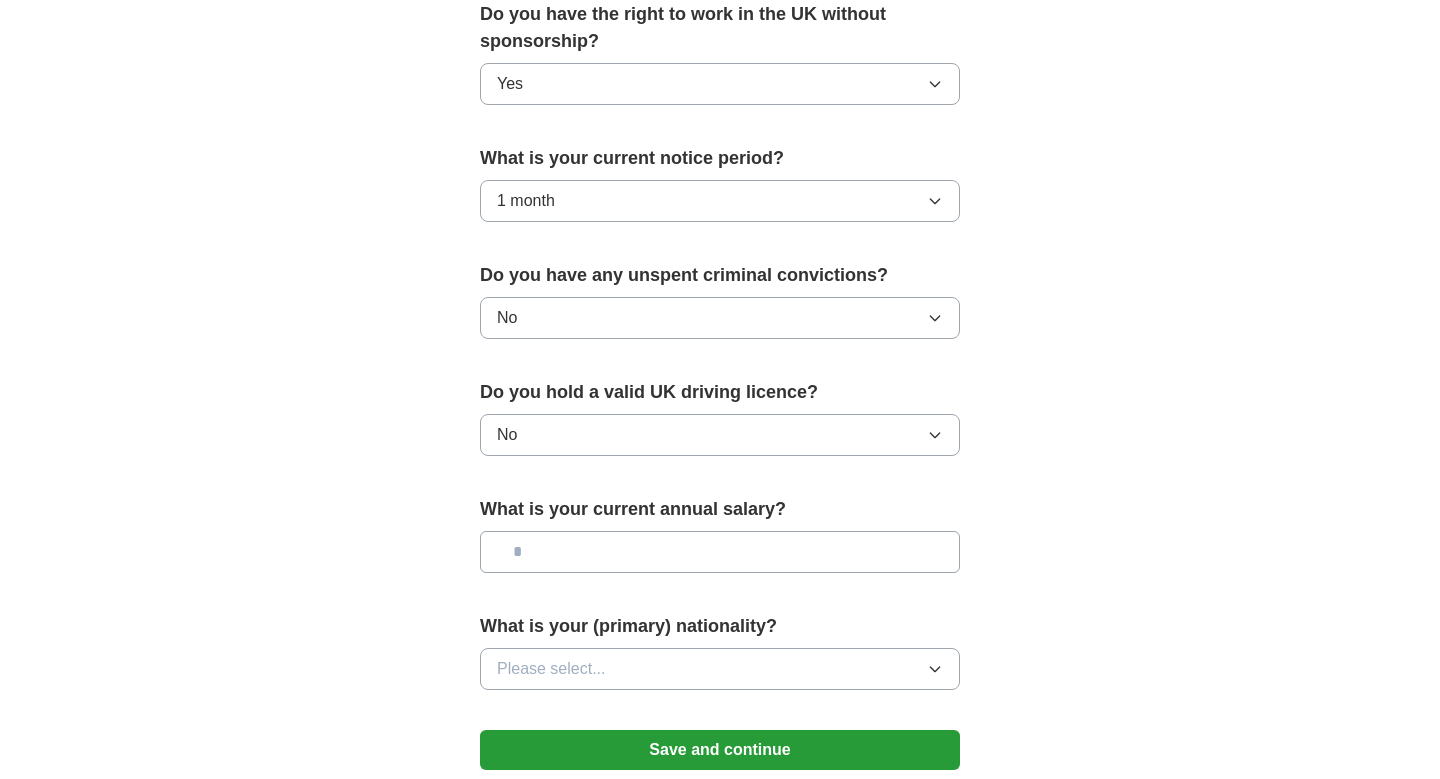 click at bounding box center [720, 552] 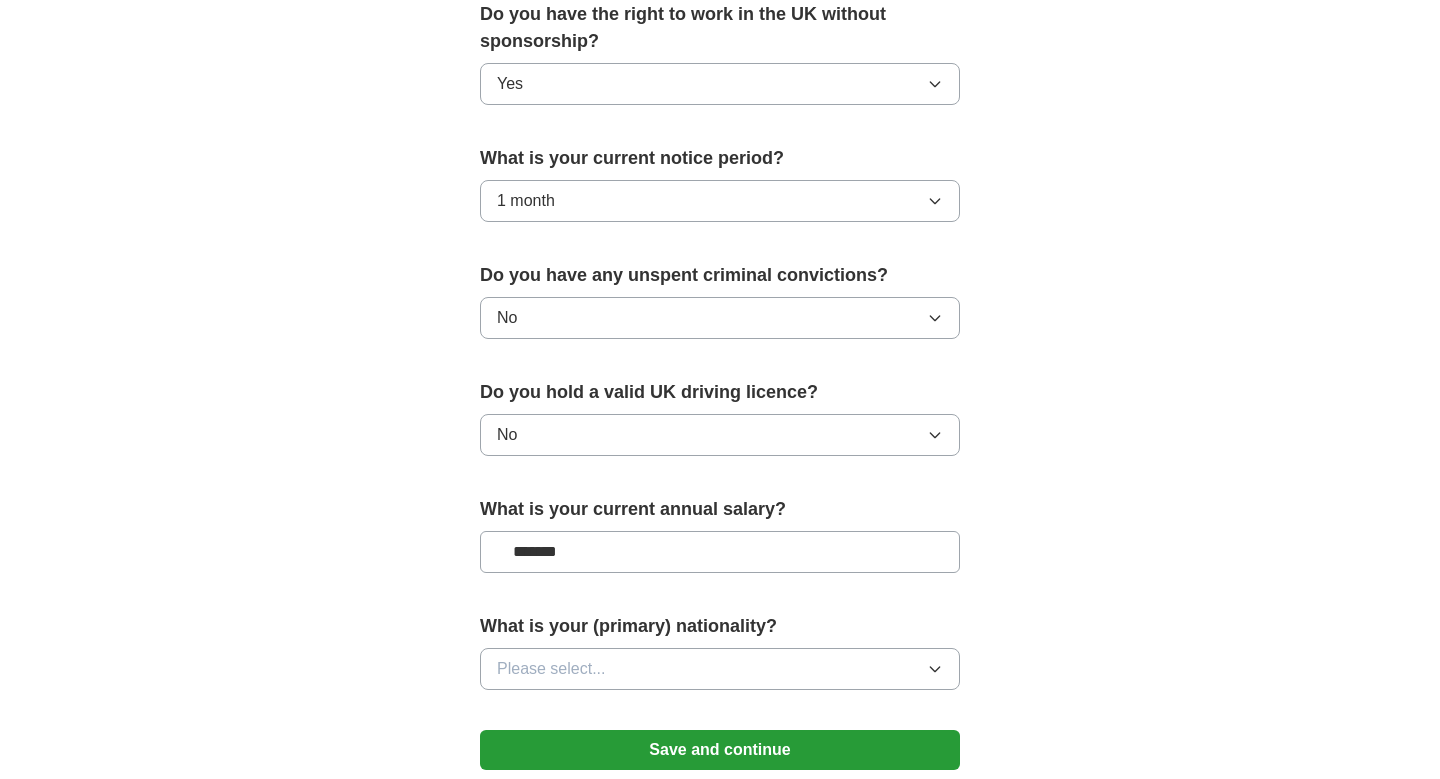 scroll, scrollTop: 1173, scrollLeft: 0, axis: vertical 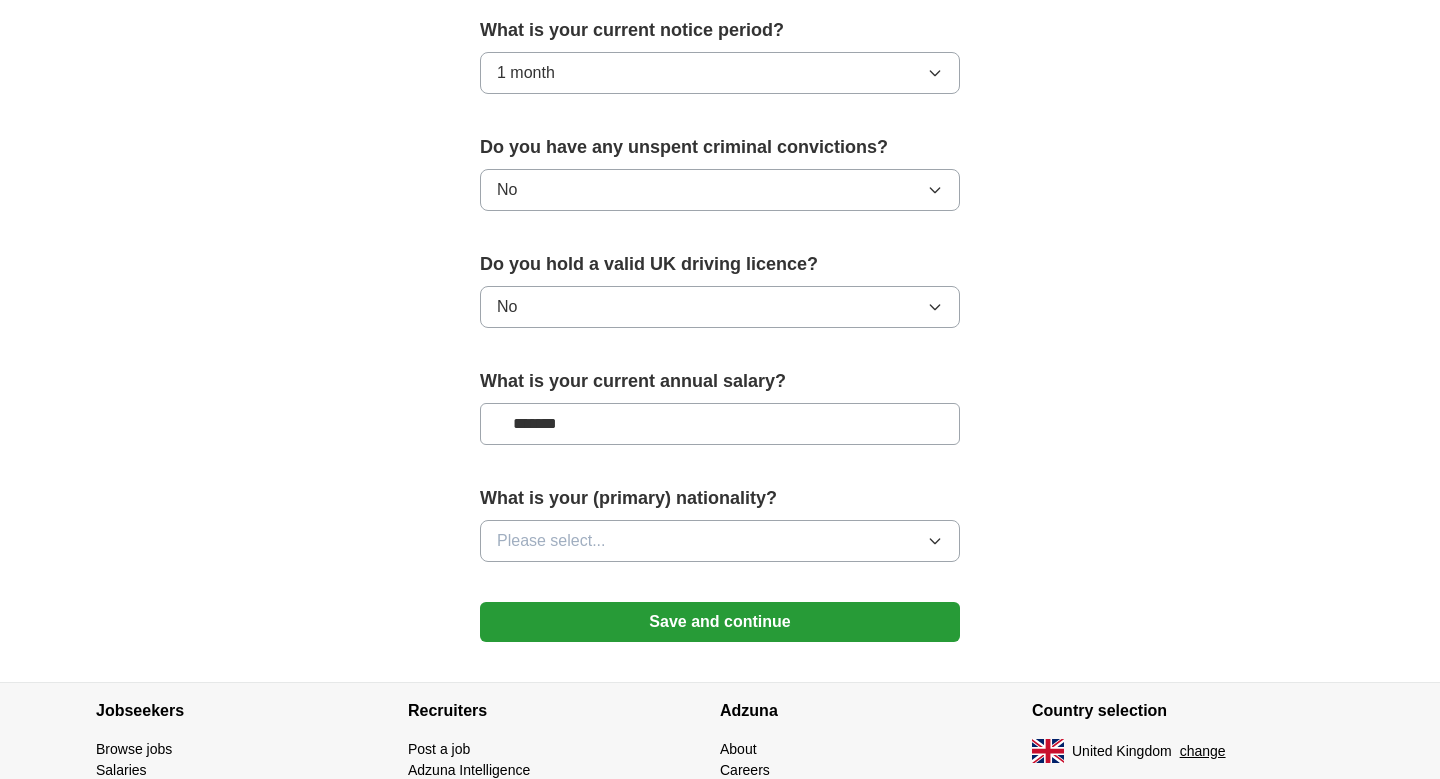 type on "*******" 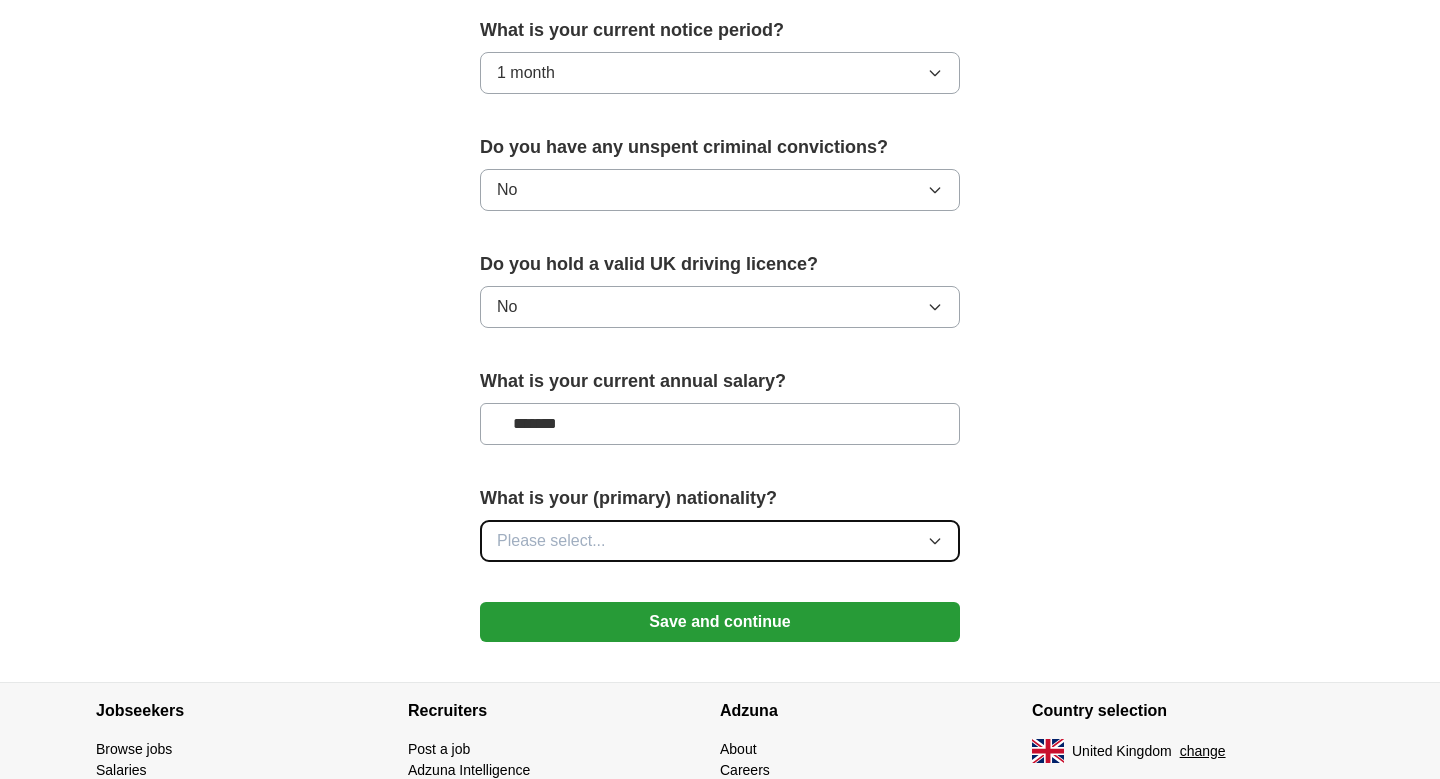 click on "Please select..." at bounding box center (551, 541) 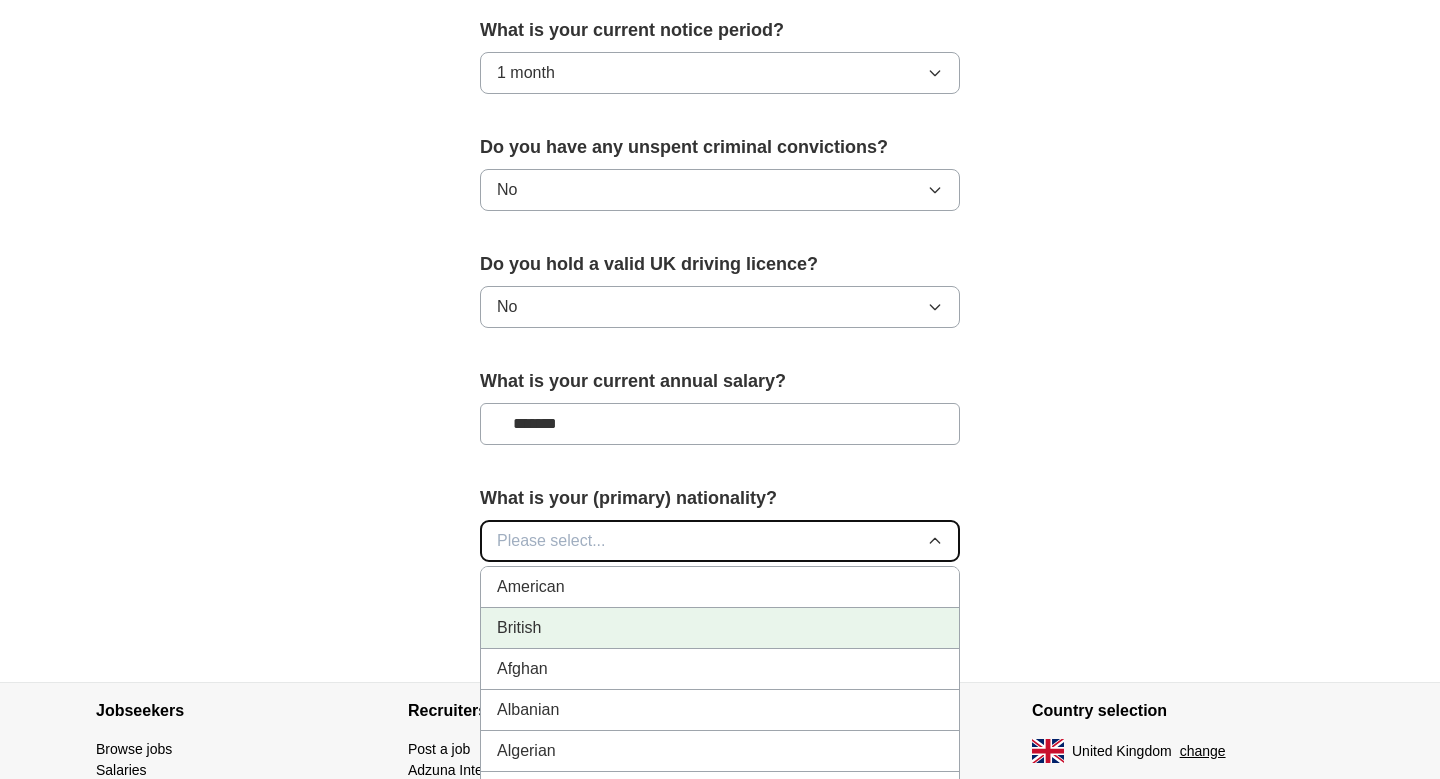 type 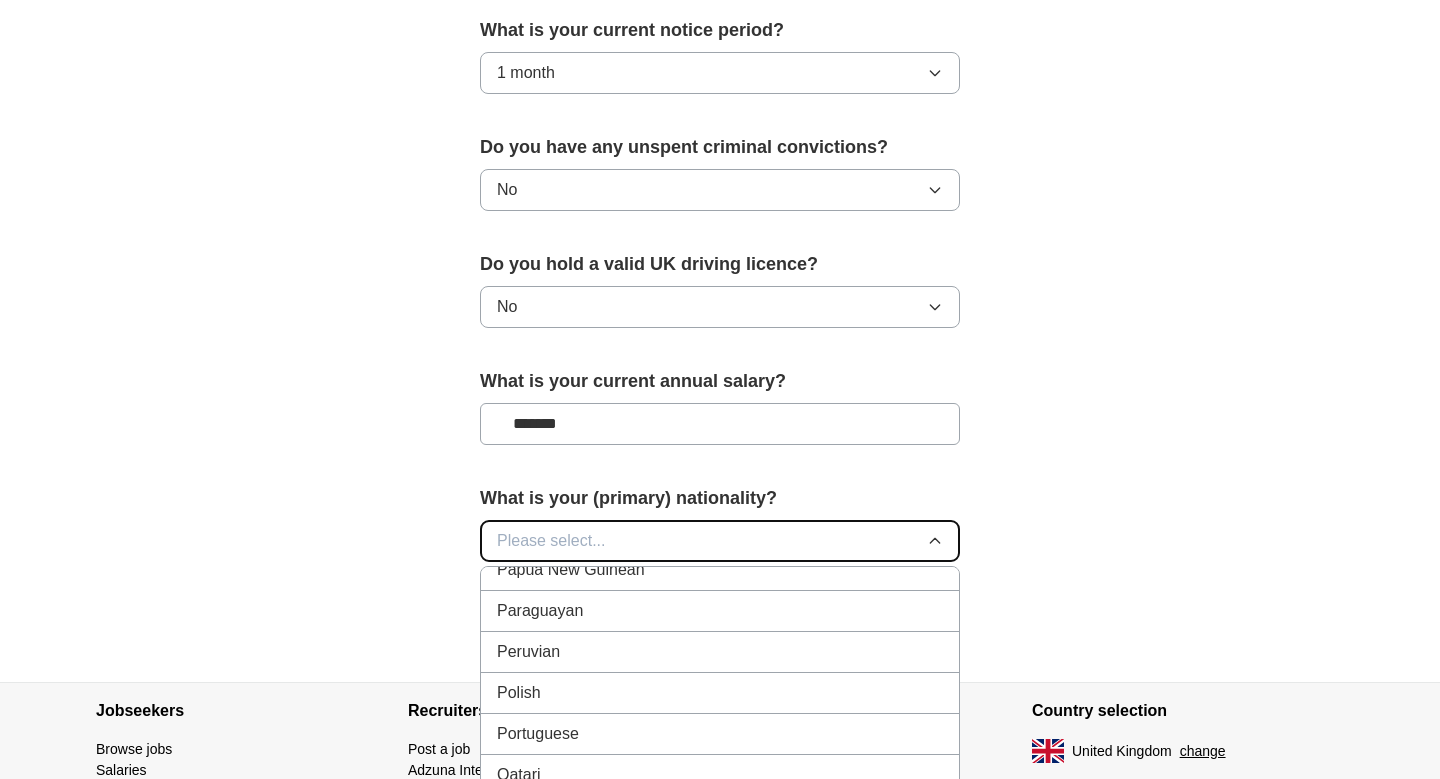 scroll, scrollTop: 5641, scrollLeft: 0, axis: vertical 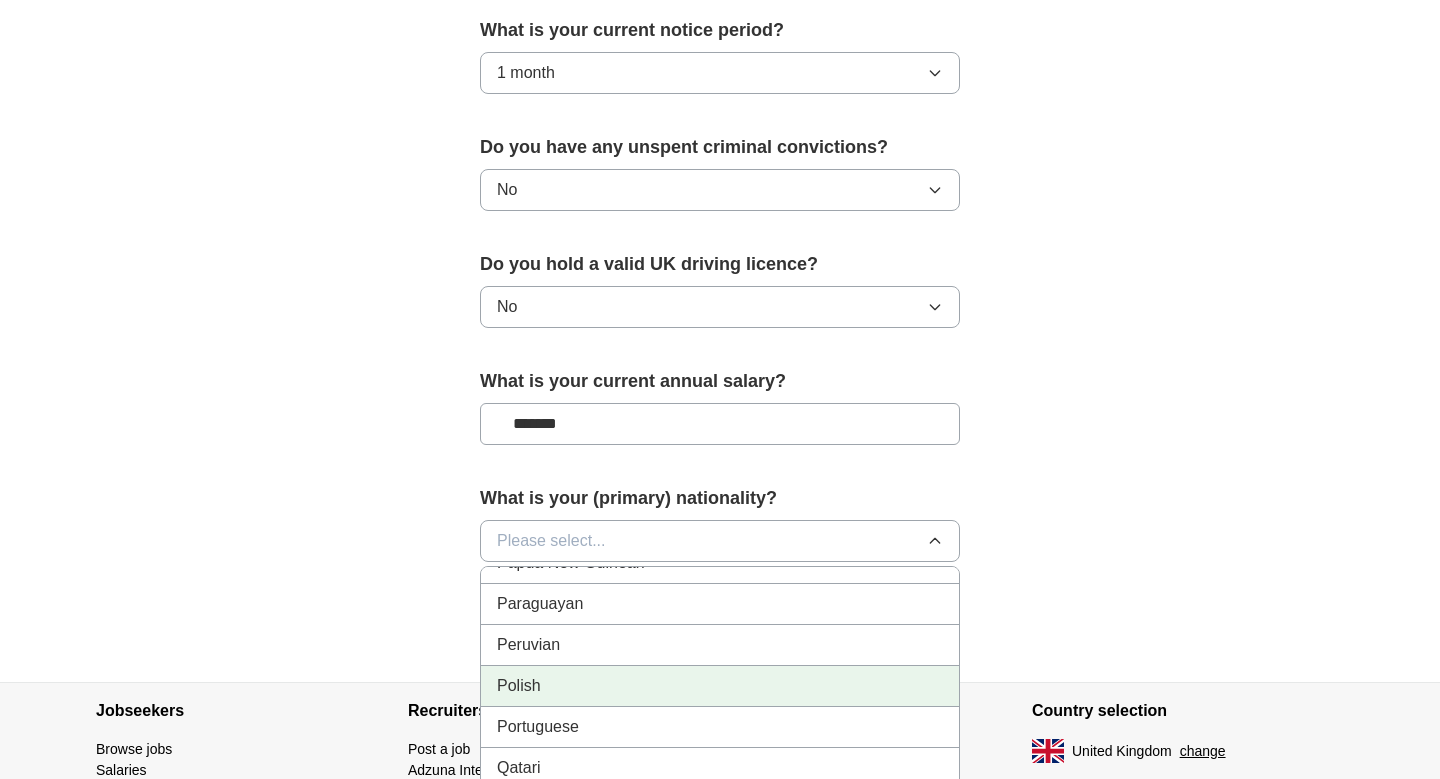 click on "Polish" at bounding box center [720, 686] 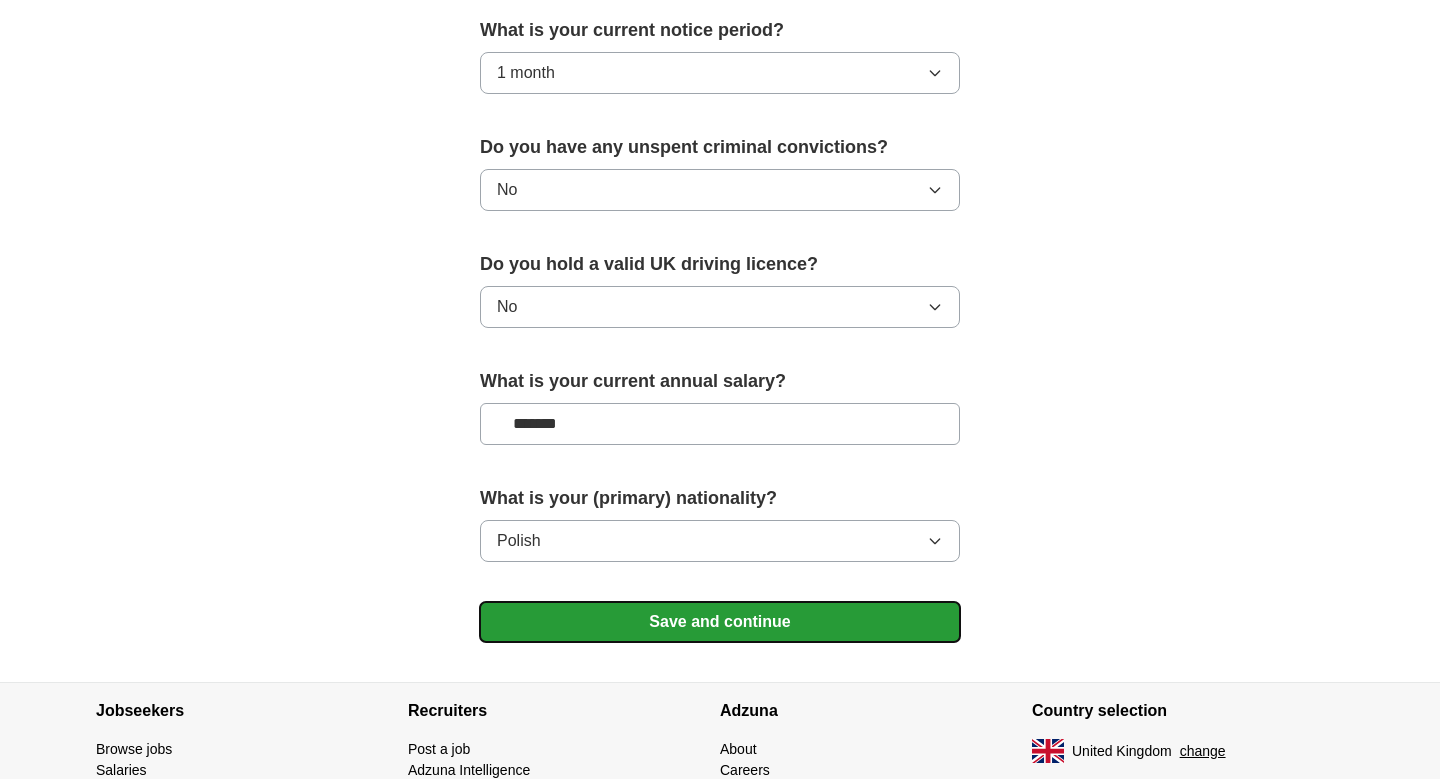 click on "Save and continue" at bounding box center (720, 622) 